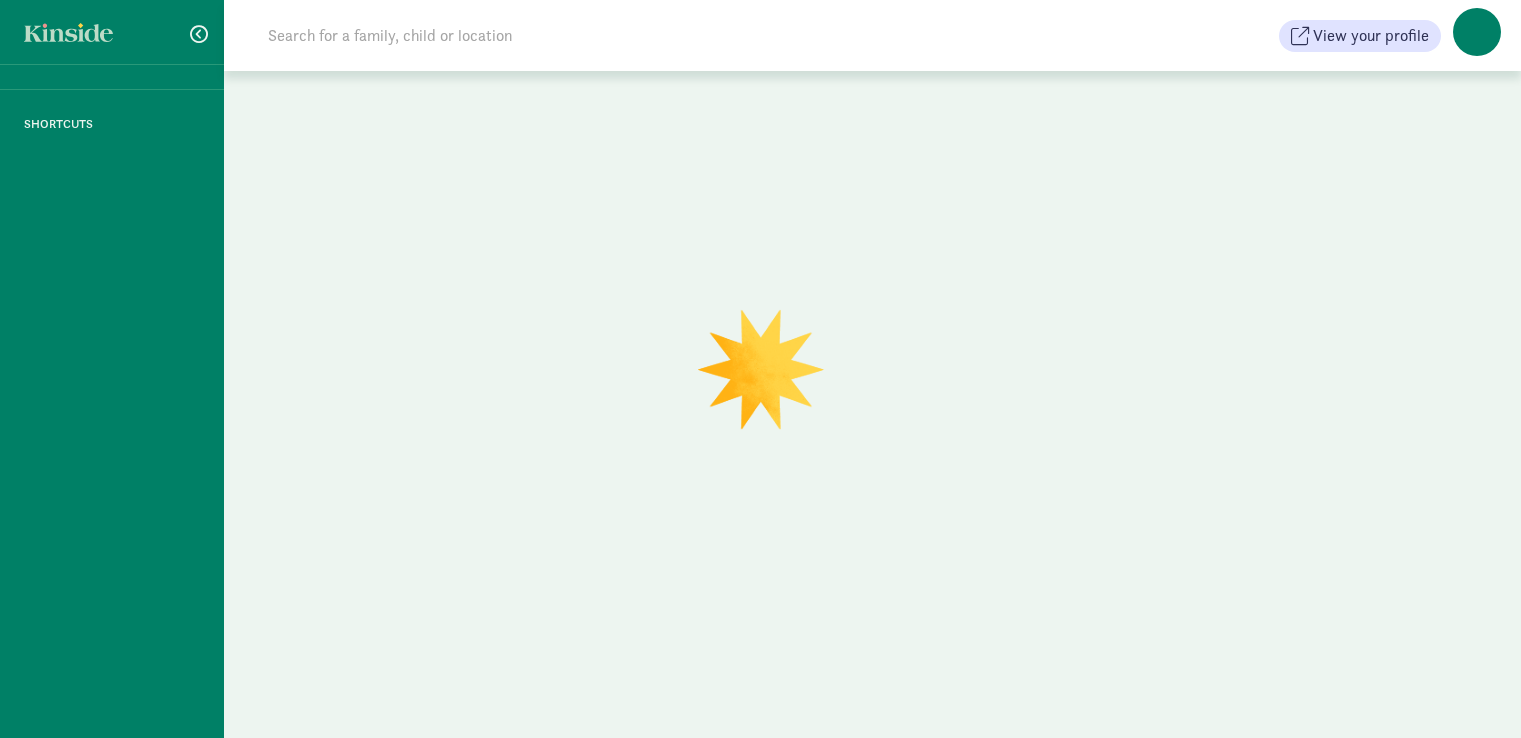 scroll, scrollTop: 0, scrollLeft: 0, axis: both 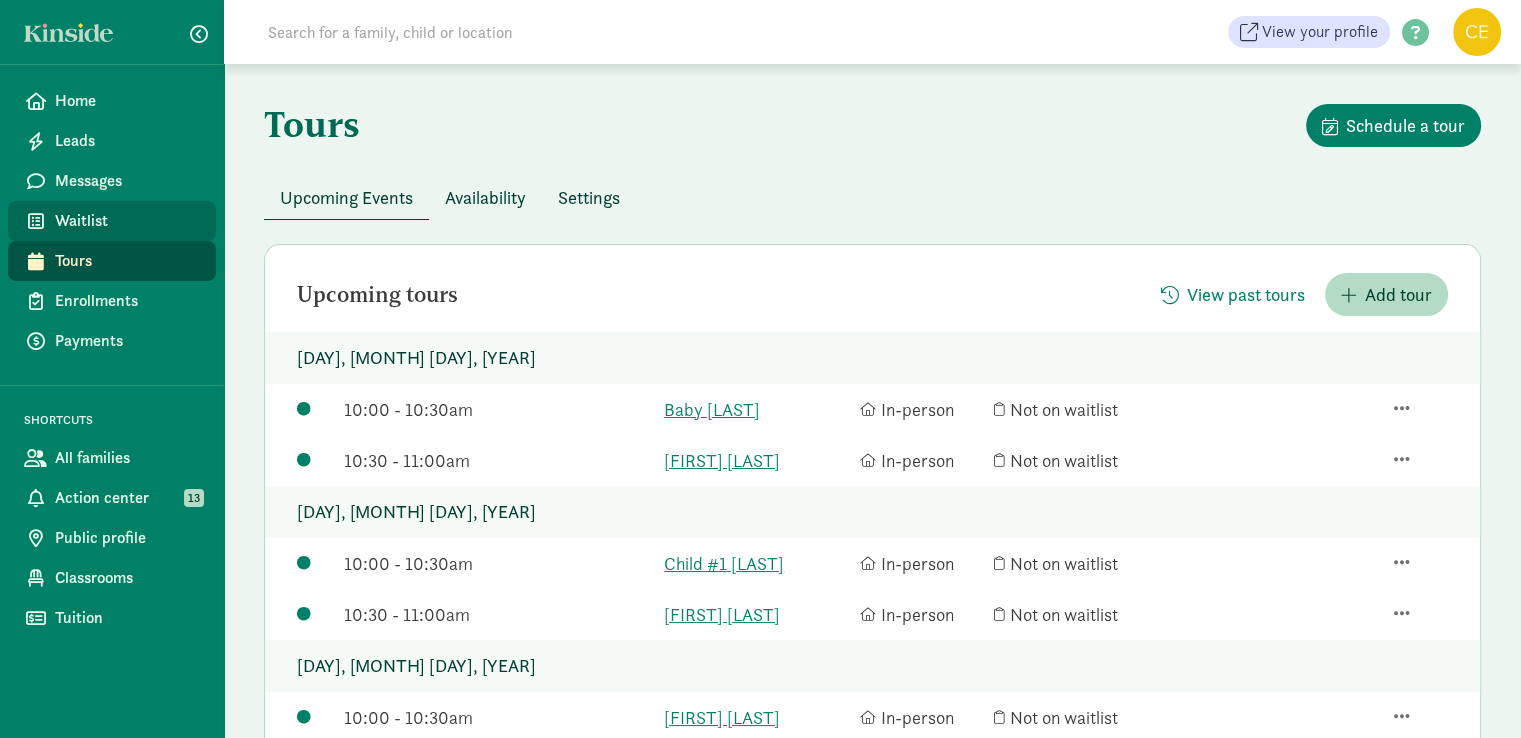 click on "Waitlist" at bounding box center (127, 221) 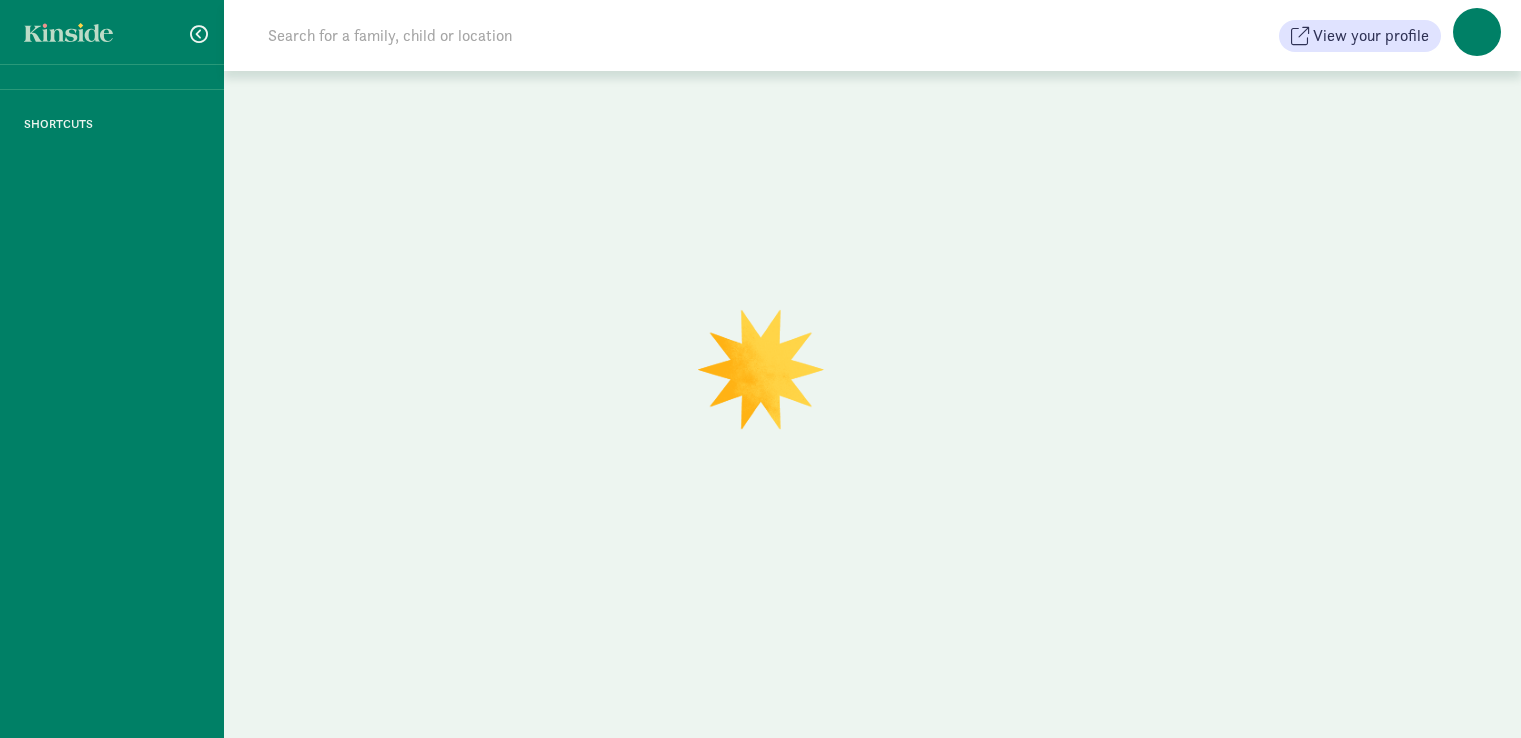 scroll, scrollTop: 0, scrollLeft: 0, axis: both 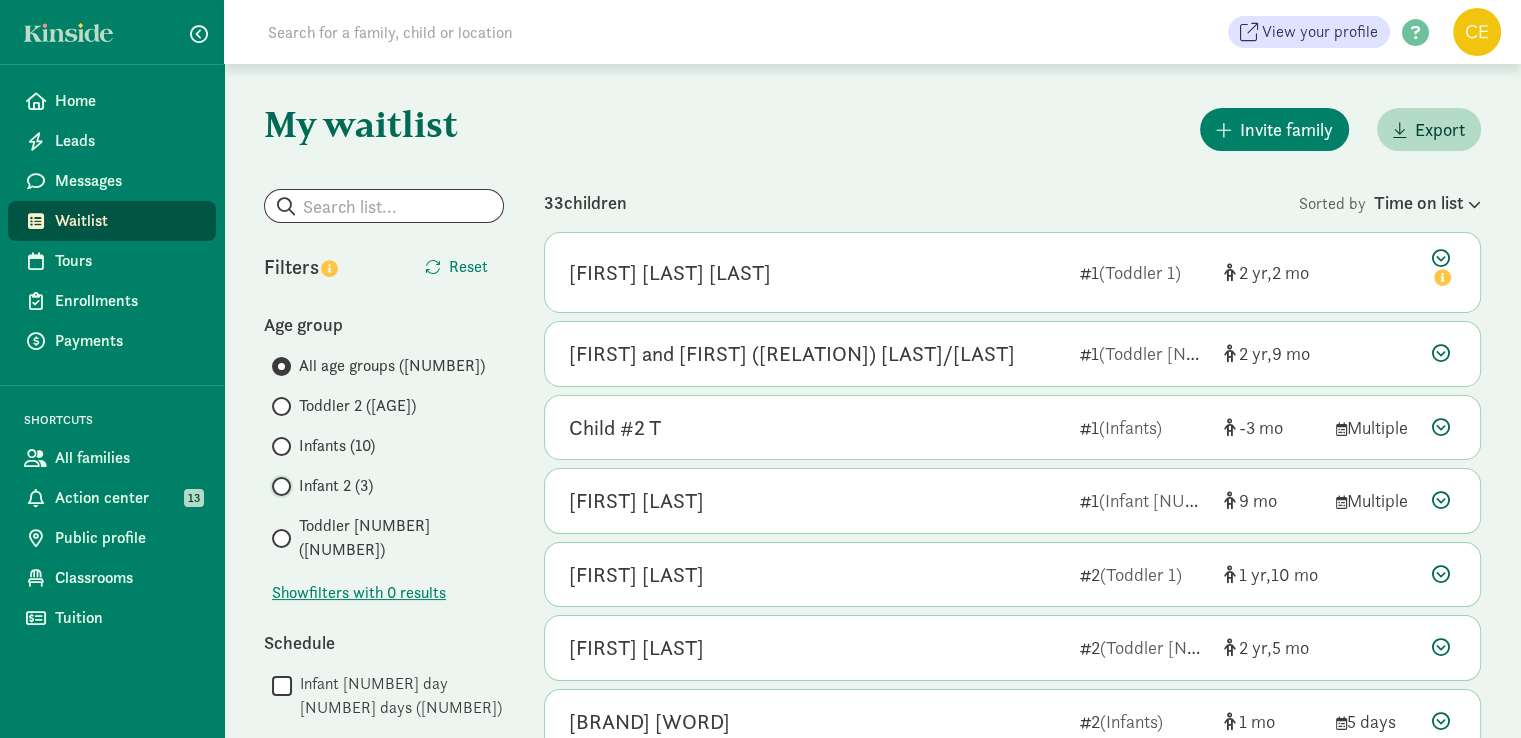 click on "Infant 2 (3)" at bounding box center (278, 486) 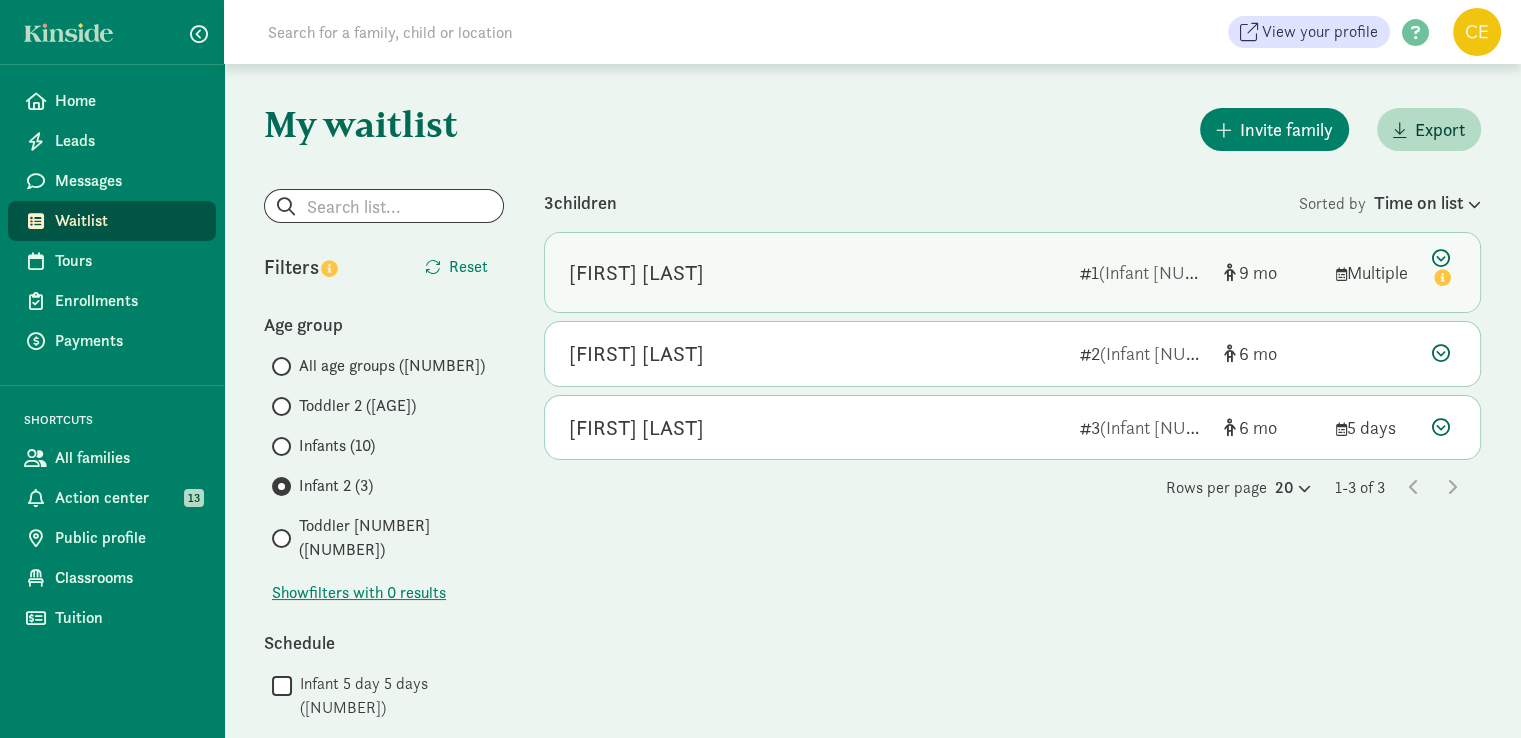 click at bounding box center (1444, 270) 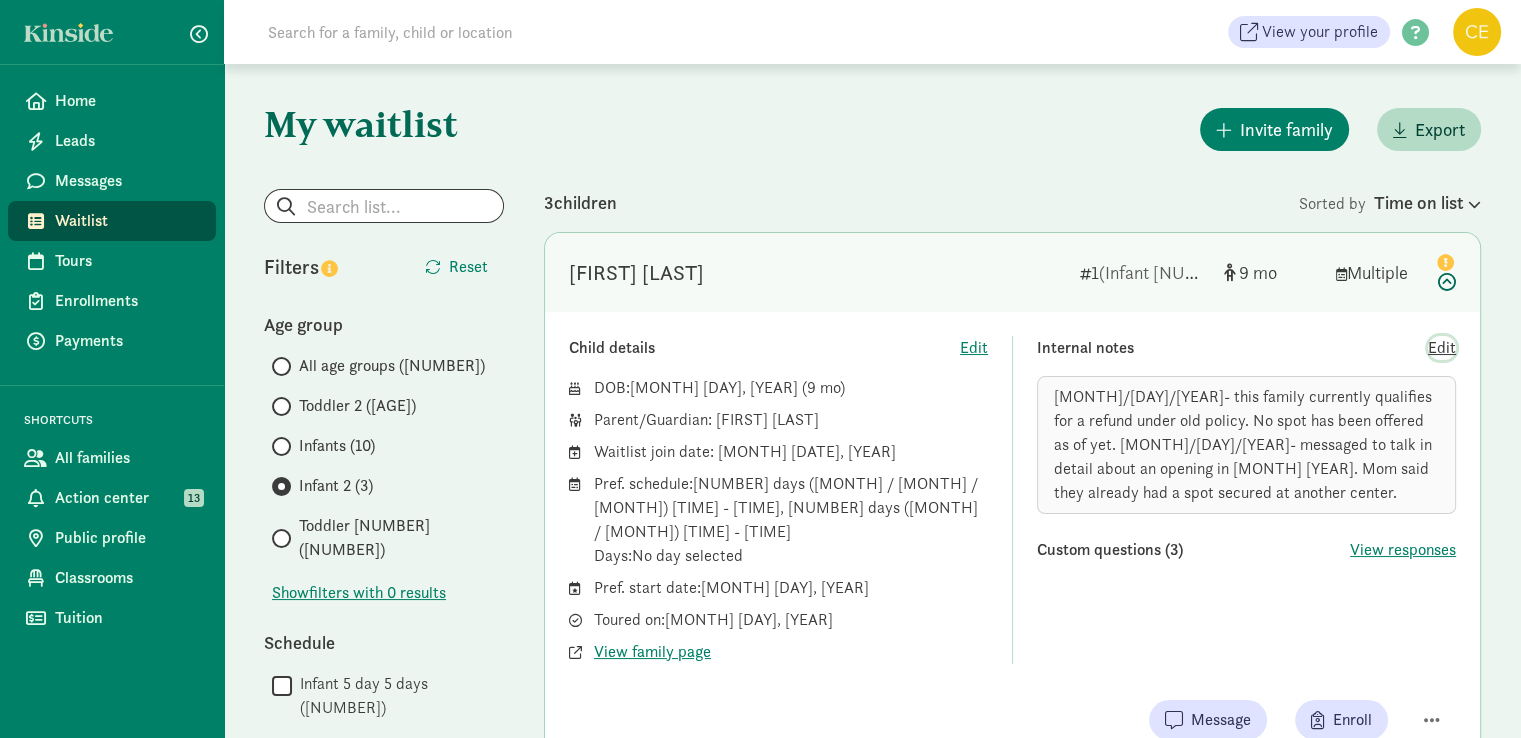 click on "Edit" at bounding box center [1442, 348] 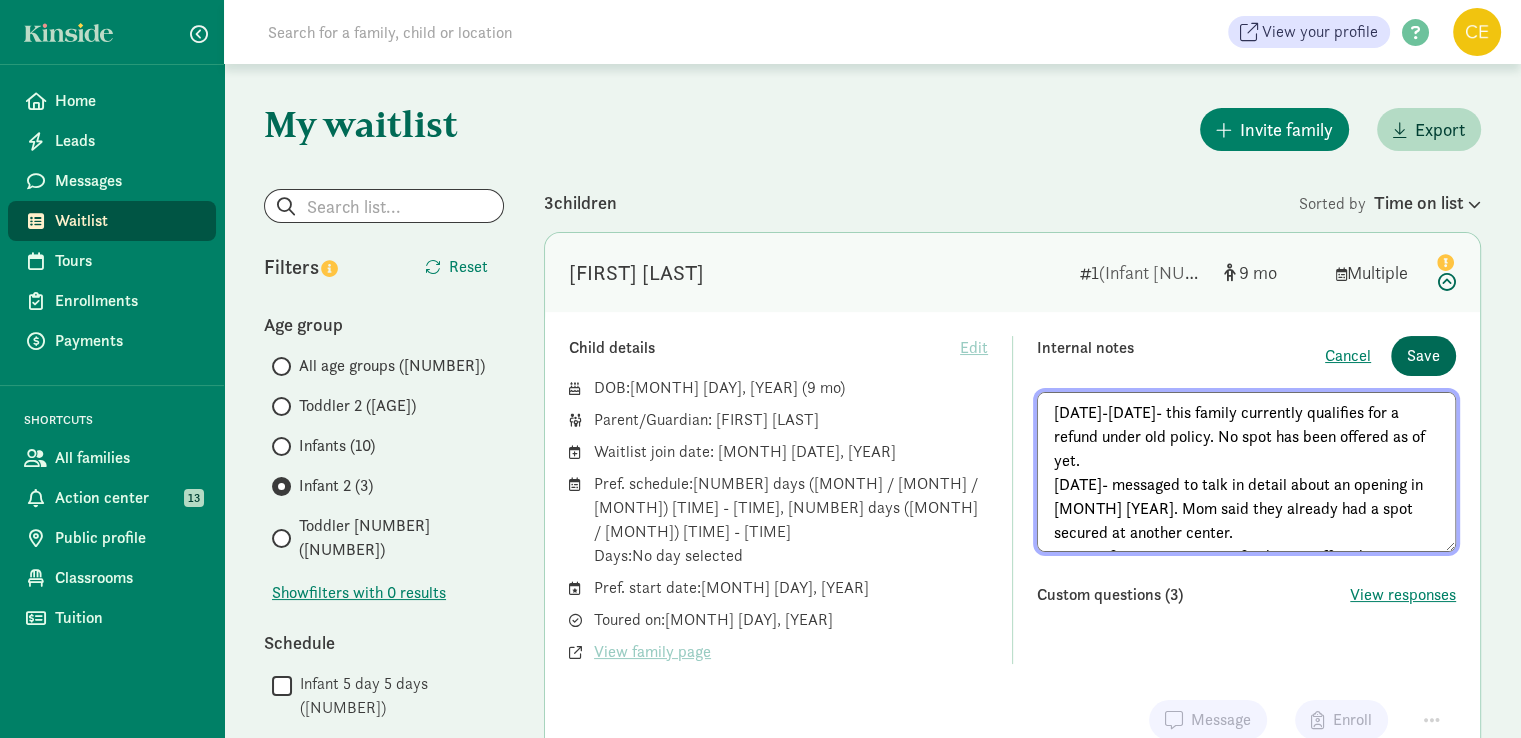 type on "6/13/2025- this family currently qualifies for a refund under old policy. No spot has been offered as of yet.
7/22/25- messaged to talk in detail about an opening in November 2025. Mom said they already had a spot secured at another center.
remove from waitlist- no refund- spot offered." 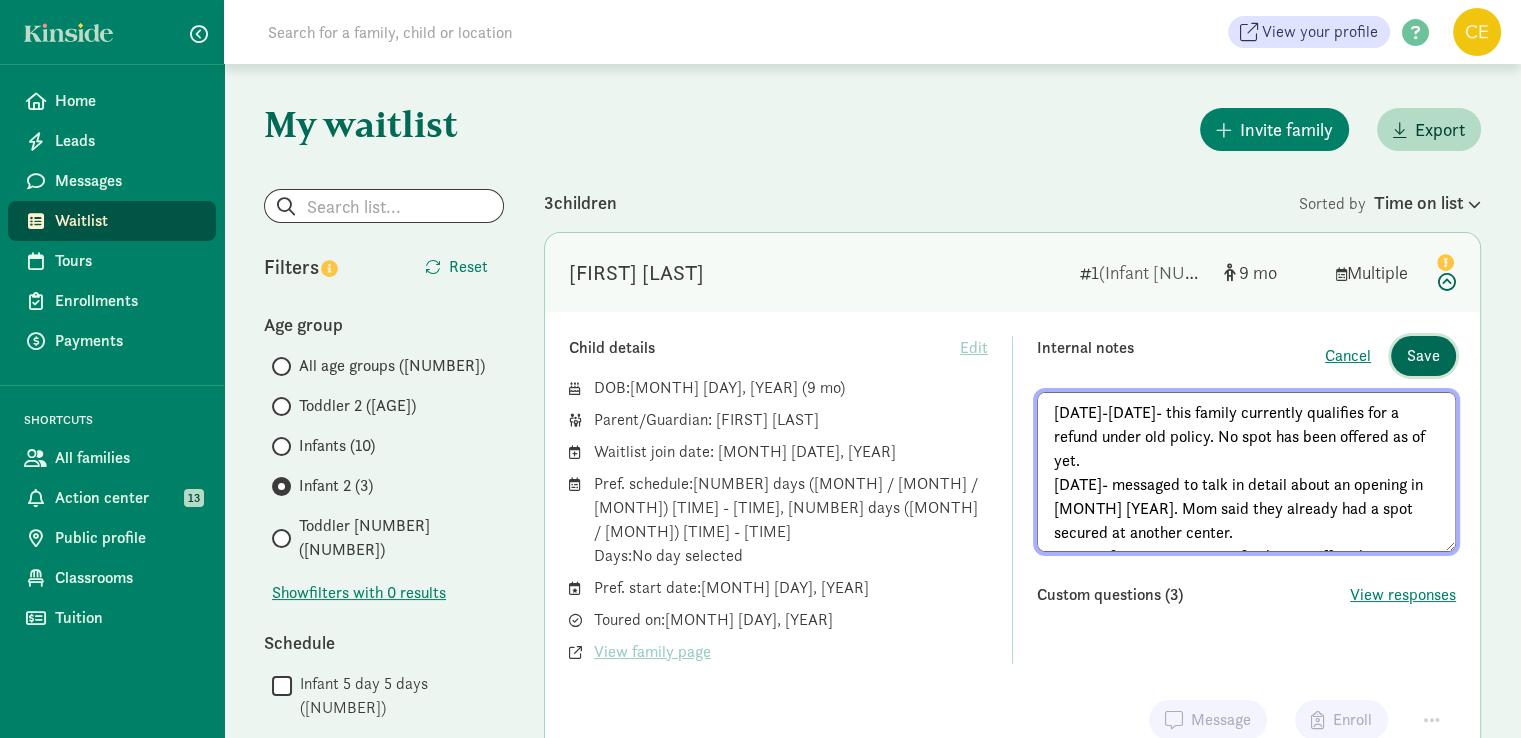 click on "Save" at bounding box center (1423, 356) 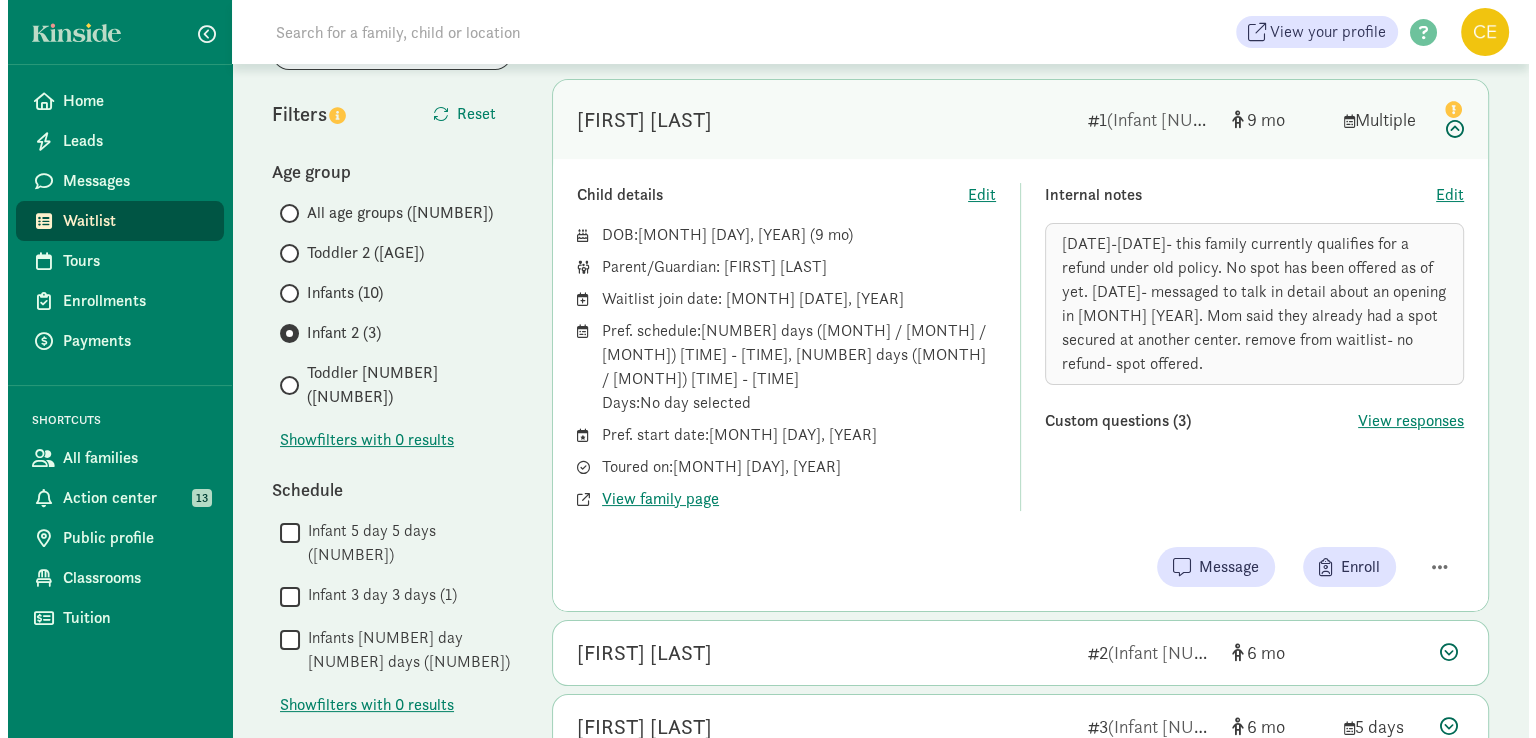 scroll, scrollTop: 160, scrollLeft: 0, axis: vertical 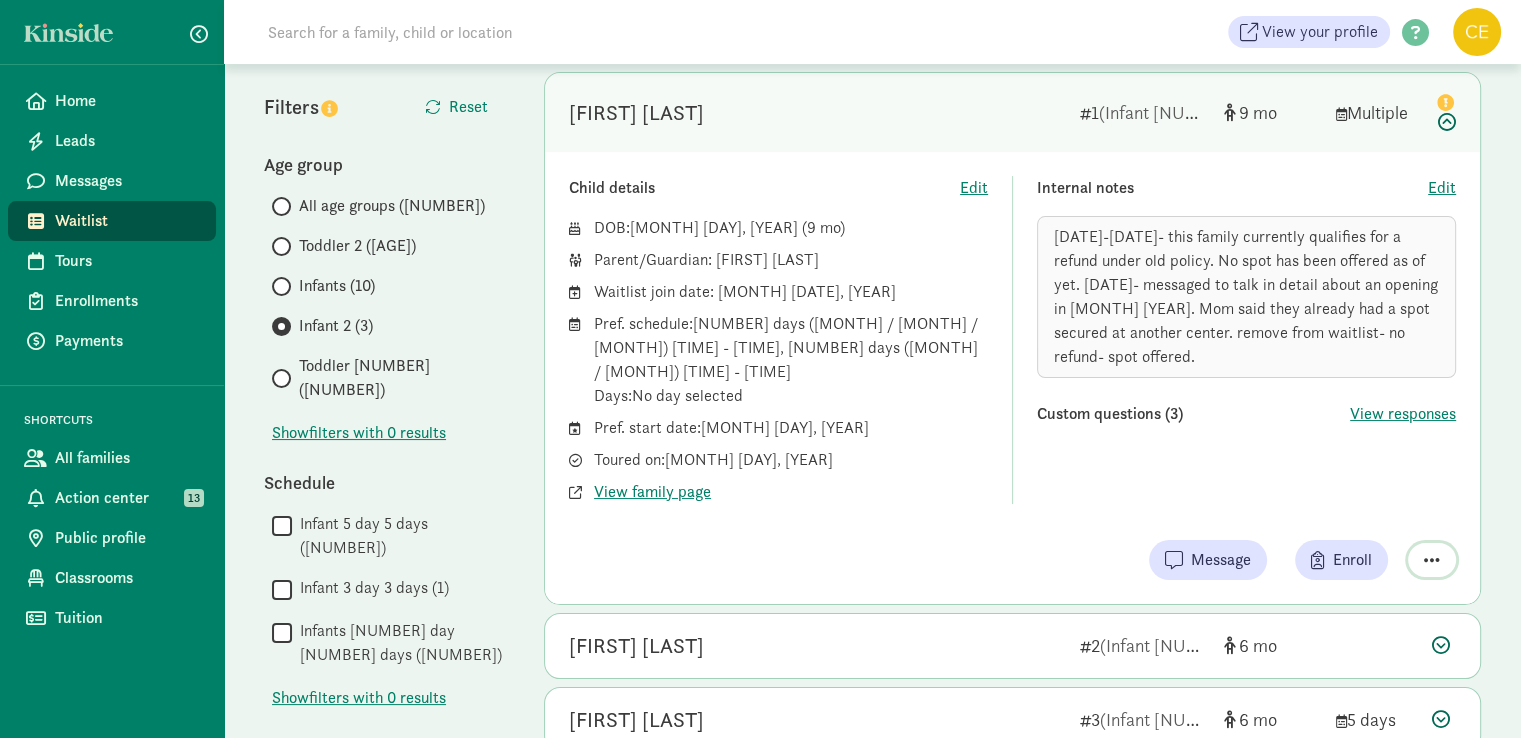 click at bounding box center [1432, 560] 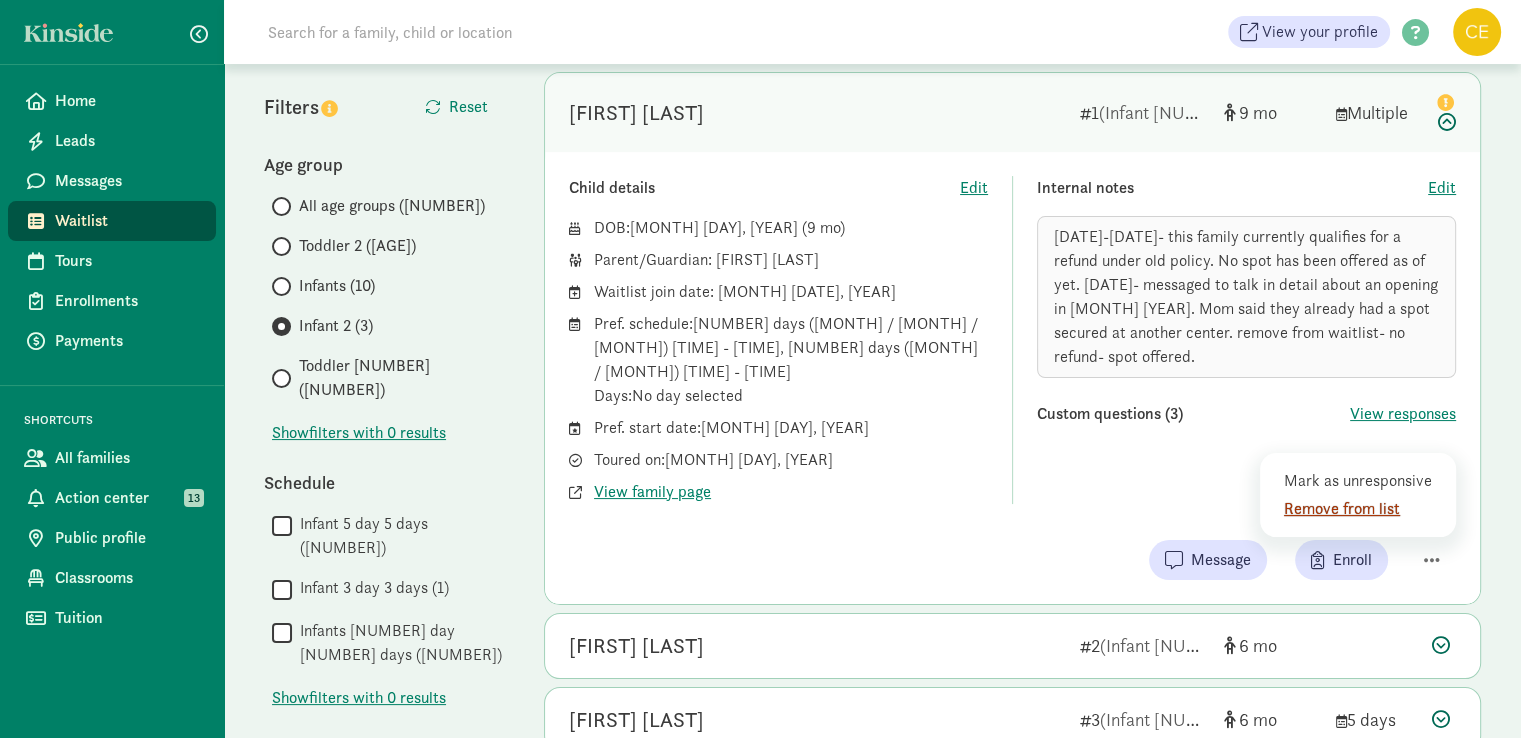 click on "Remove from list" 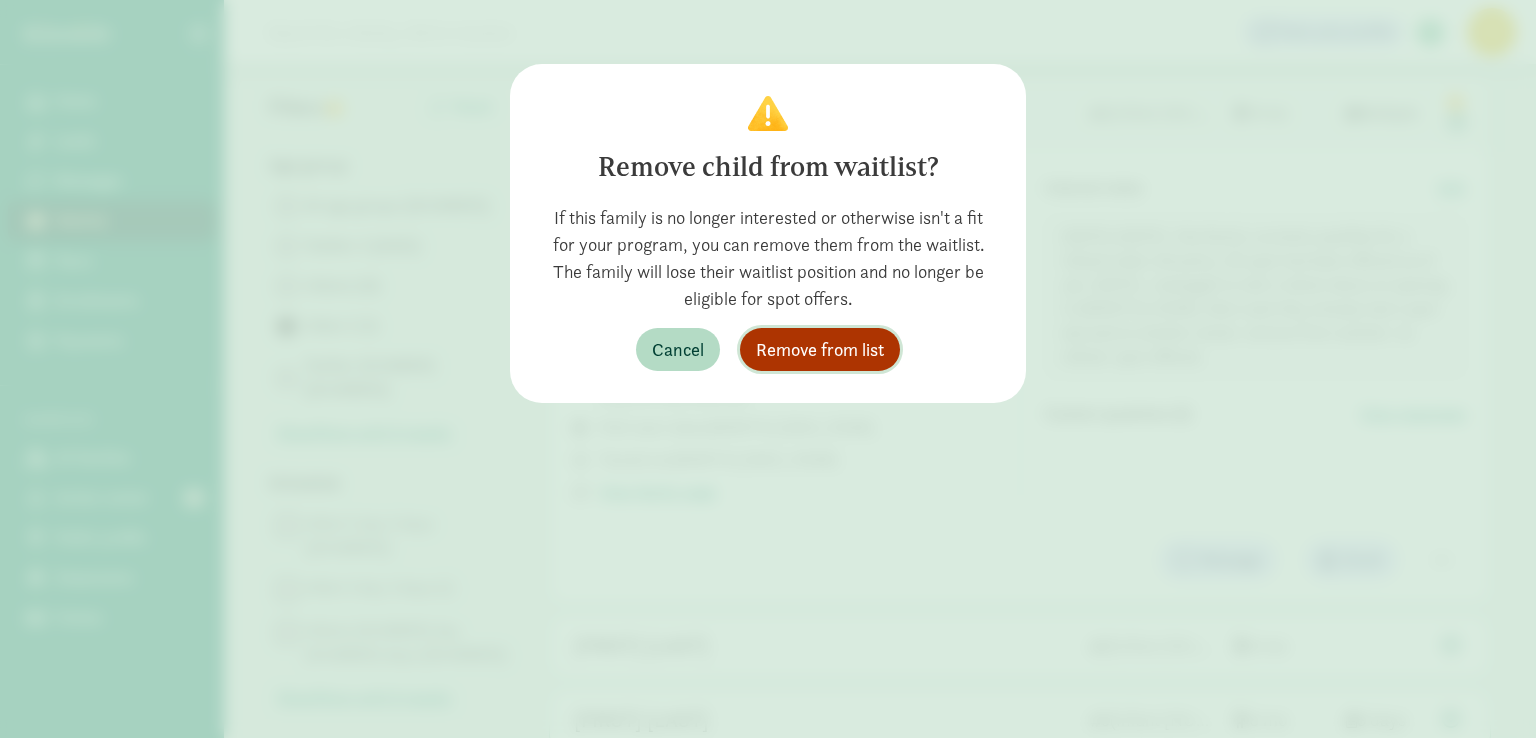 click on "Remove from list" at bounding box center [820, 349] 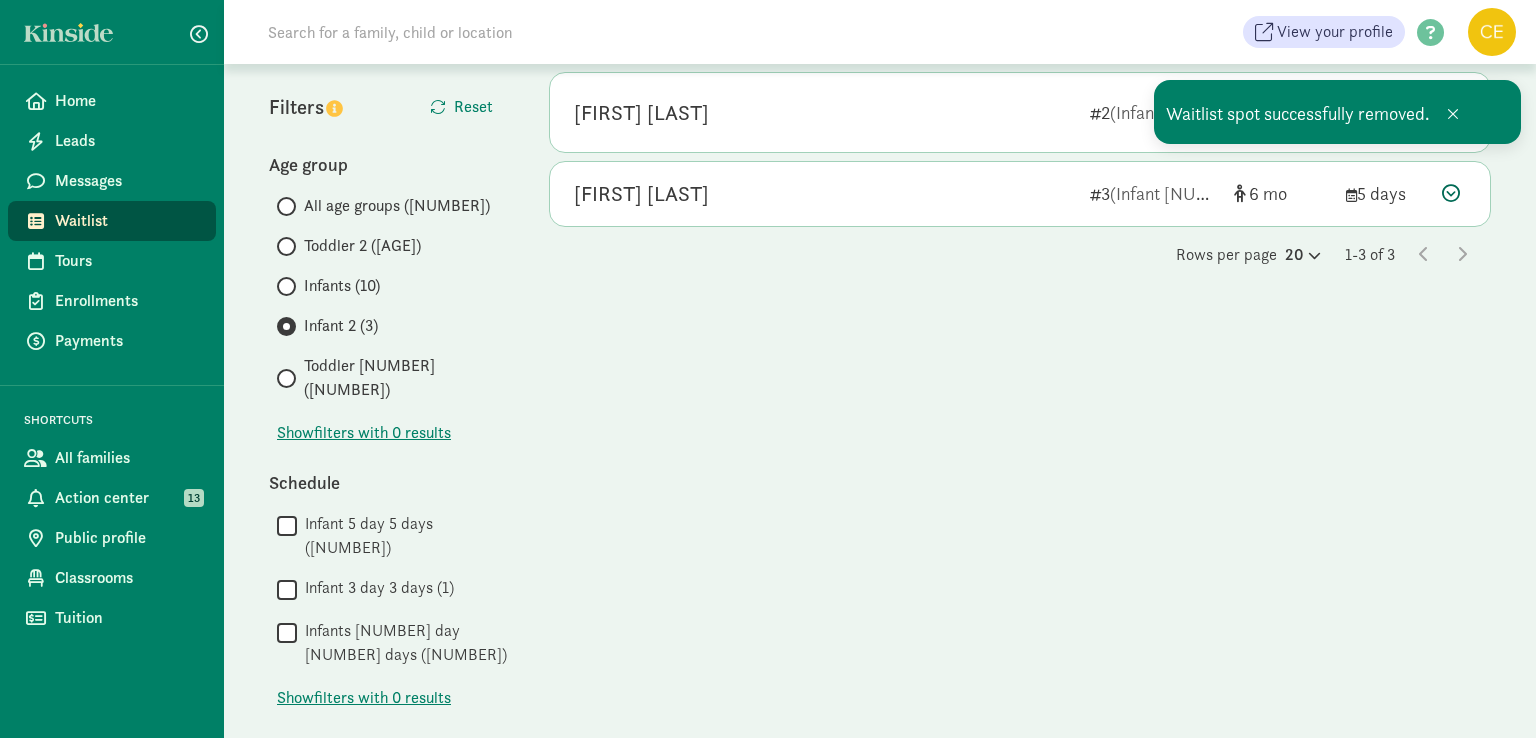 click at bounding box center [286, 286] 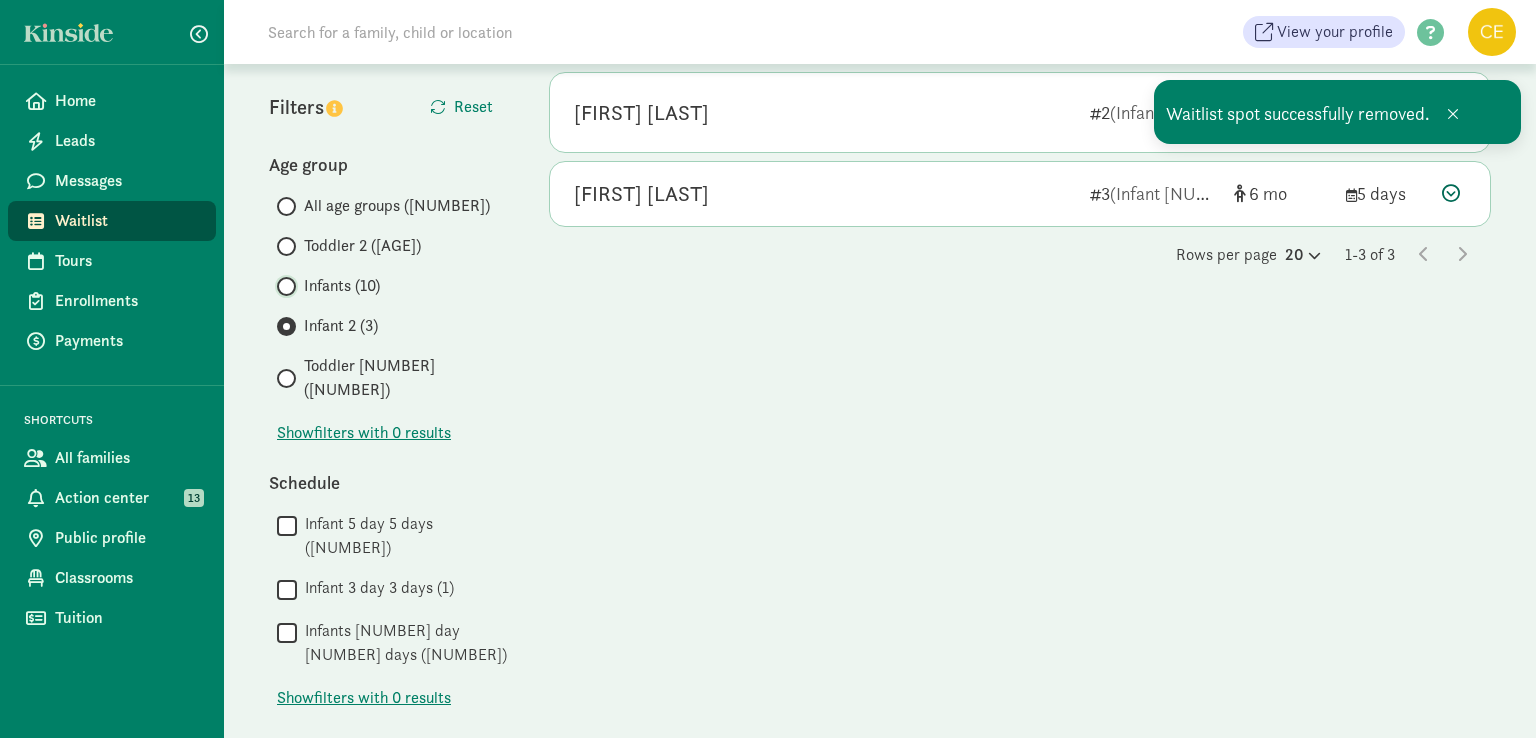 click on "Infants (10)" at bounding box center [283, 286] 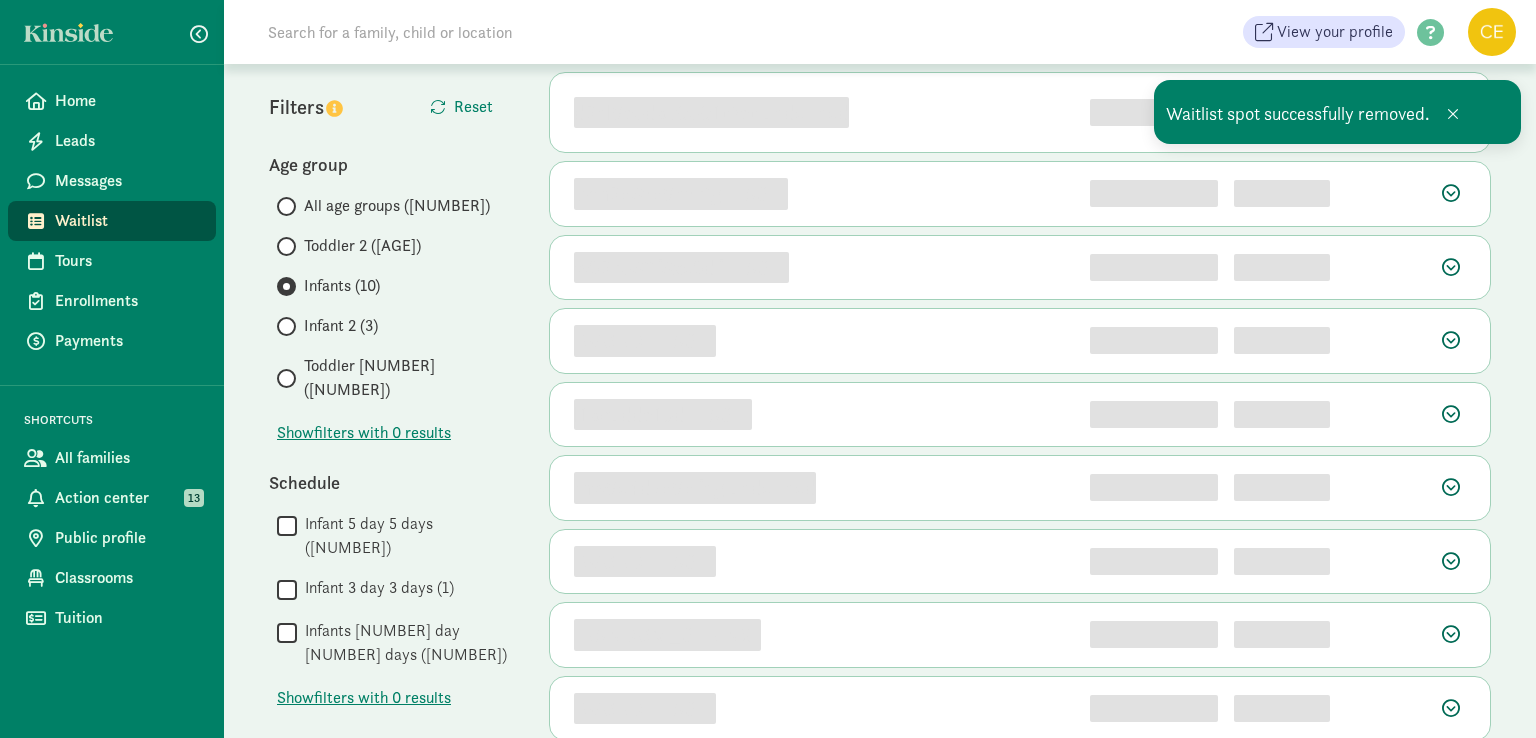 scroll, scrollTop: 0, scrollLeft: 0, axis: both 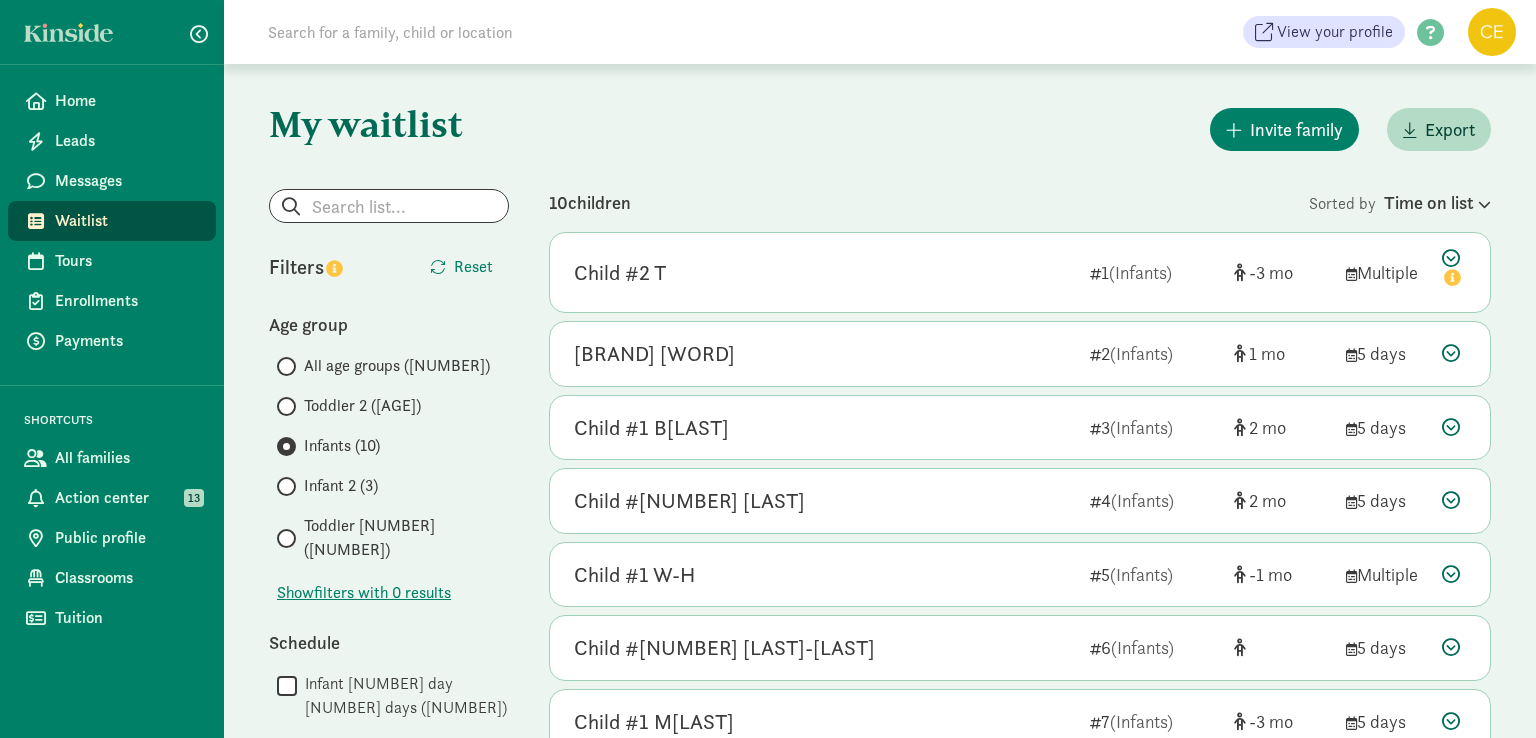 click on "Age group" at bounding box center [389, 324] 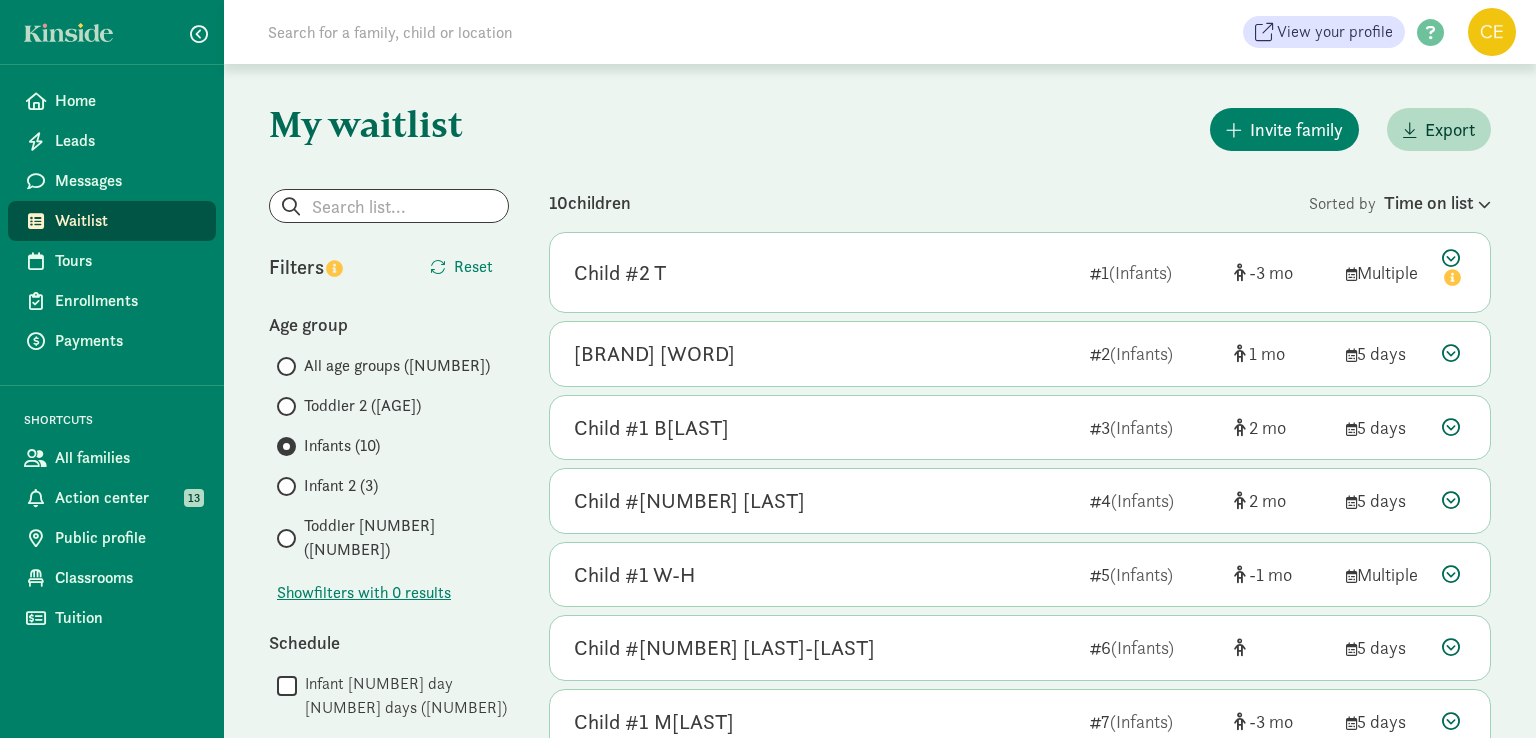 click on "Invite family
Export" at bounding box center (1020, 129) 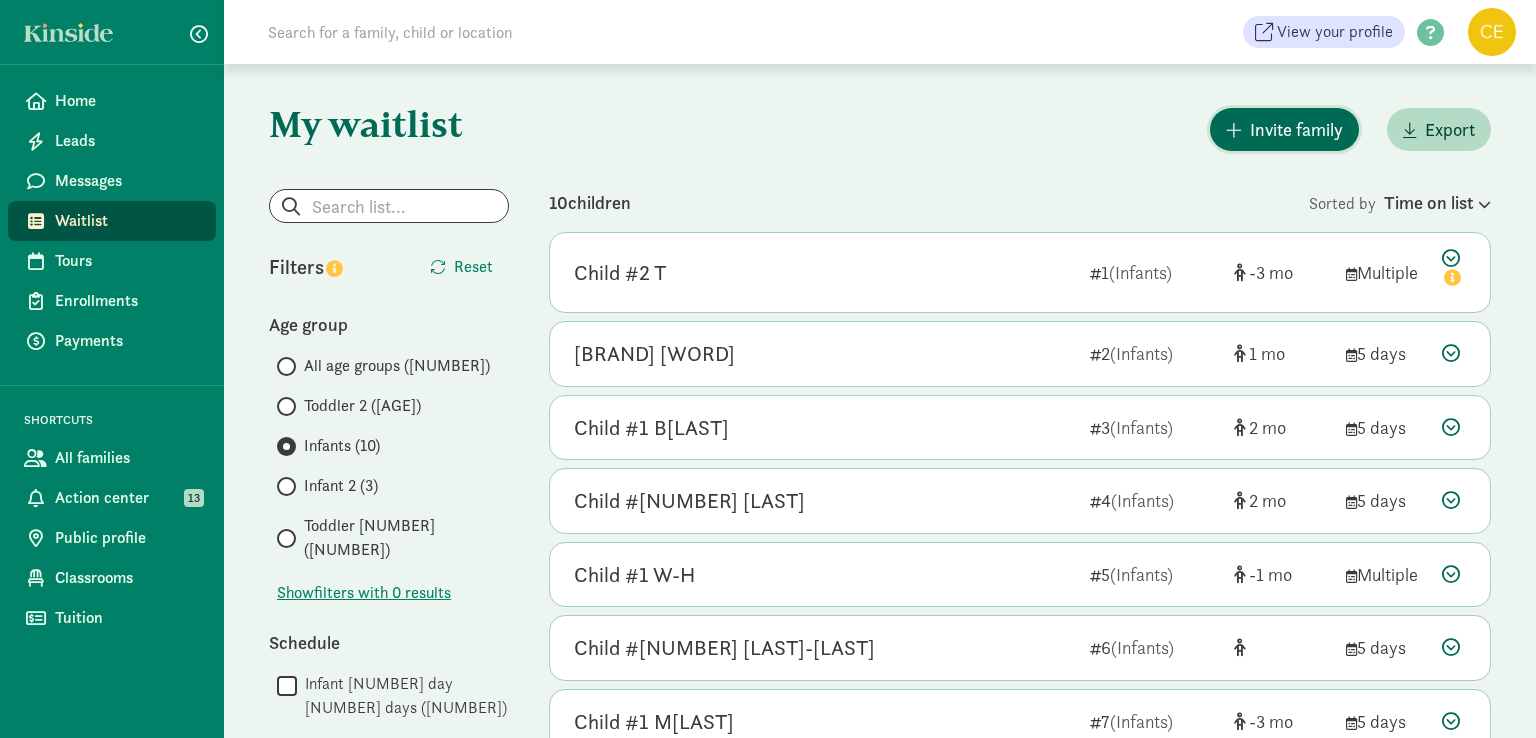 type 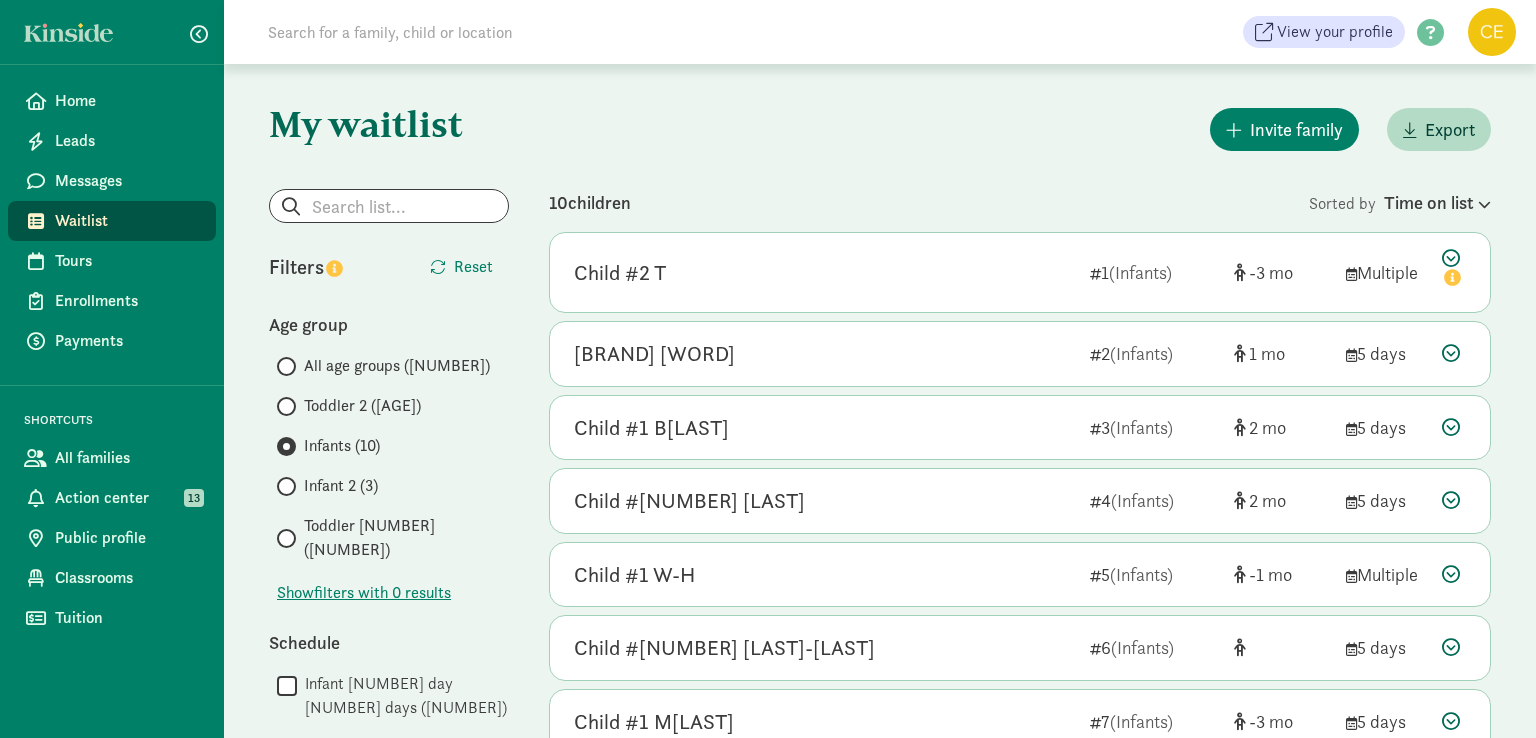 click on "My waitlist
Invite family
Export                   Show filters   Infants        Reset                   Filters     Reset   Age group       All age groups (33)
Toddler 2 (8)
Infants (10)
Infant 2 (3)
Toddler 1 (12)
Show
filters with 0 results
Schedule        Infant 5 day  5 days (10)
   Infant 3 day  3 days (2)
   Infants 2 day 2 days (1)
   Infant 5 day AM Half Day 5 days (2)
   Infant 5 day PM Half Day 5 days (2)
   Infant 3 Day AM Half Day 3 days (1)
   Infant 3 day PM Half Day 3 days (1)
   Infant 2 day AM Half Day 2 days (1)
   Infant 2 day PM Half Day 2 days (1)
   Infant 5 day After Care 5 days (3)
   Infant 3 day After Care 3 days (2)
   Infant 3 day Before Care 3 days (2)
             Show Status" 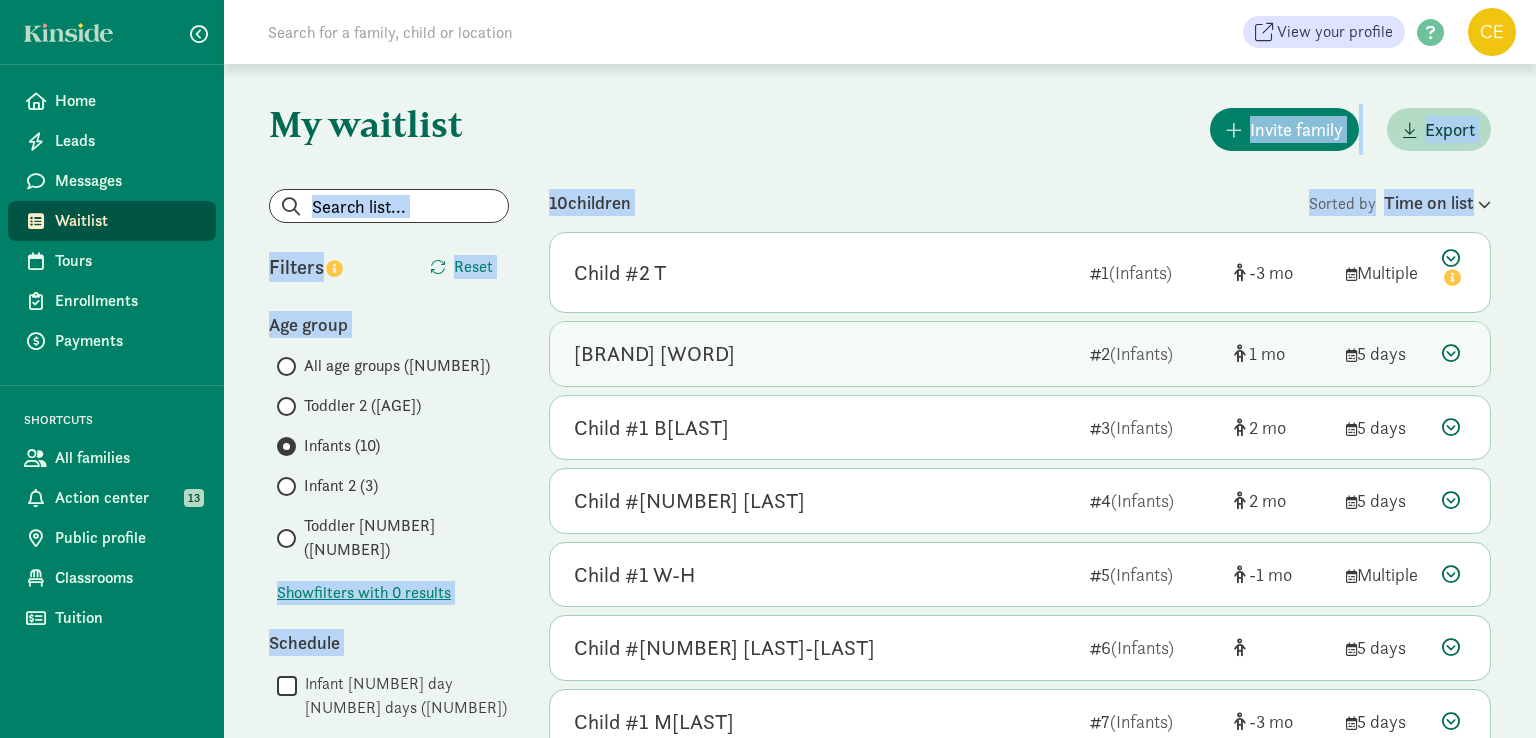 drag, startPoint x: 679, startPoint y: 90, endPoint x: 1047, endPoint y: 331, distance: 439.89203 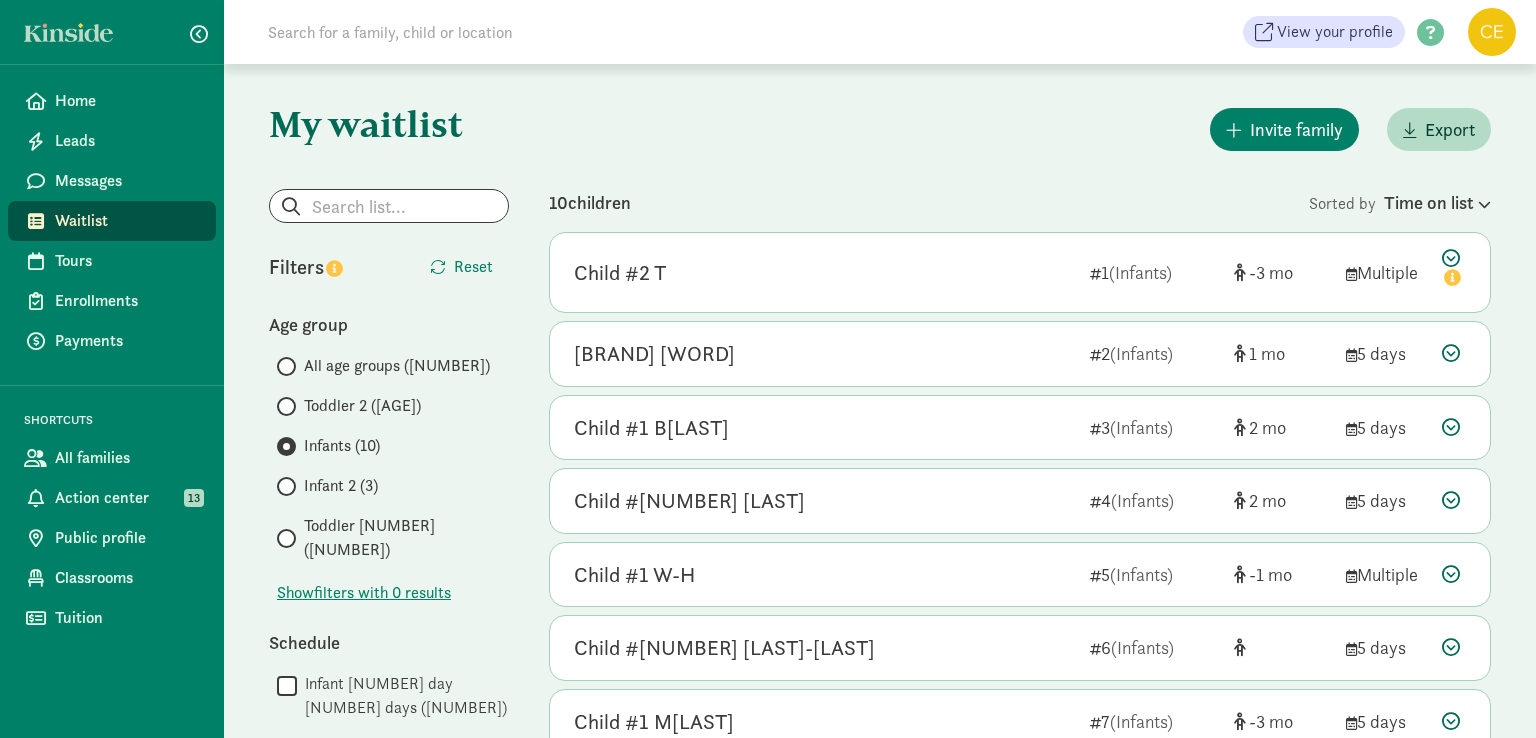click on "Invite family
Export" at bounding box center (1020, 129) 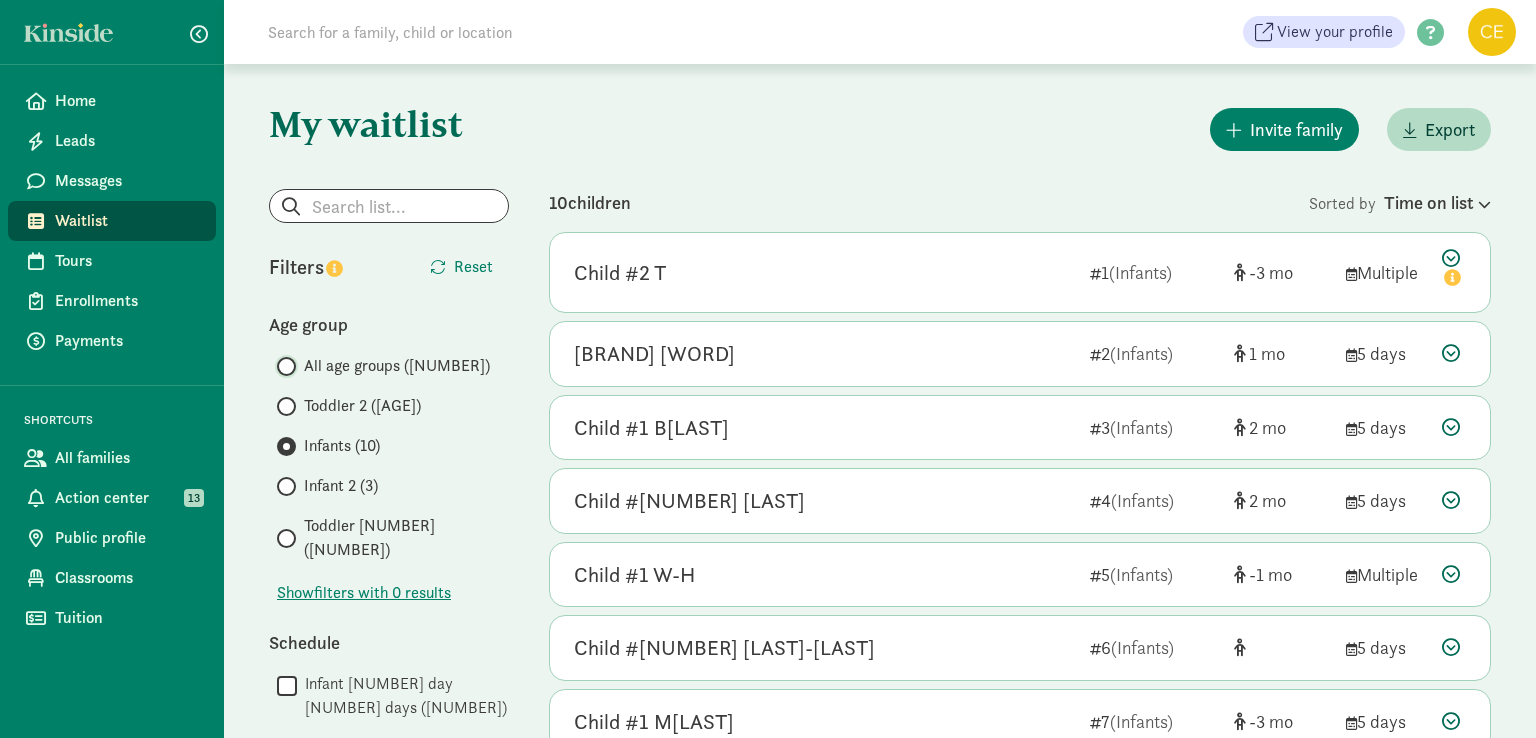 click on "All age groups (33)" at bounding box center (283, 366) 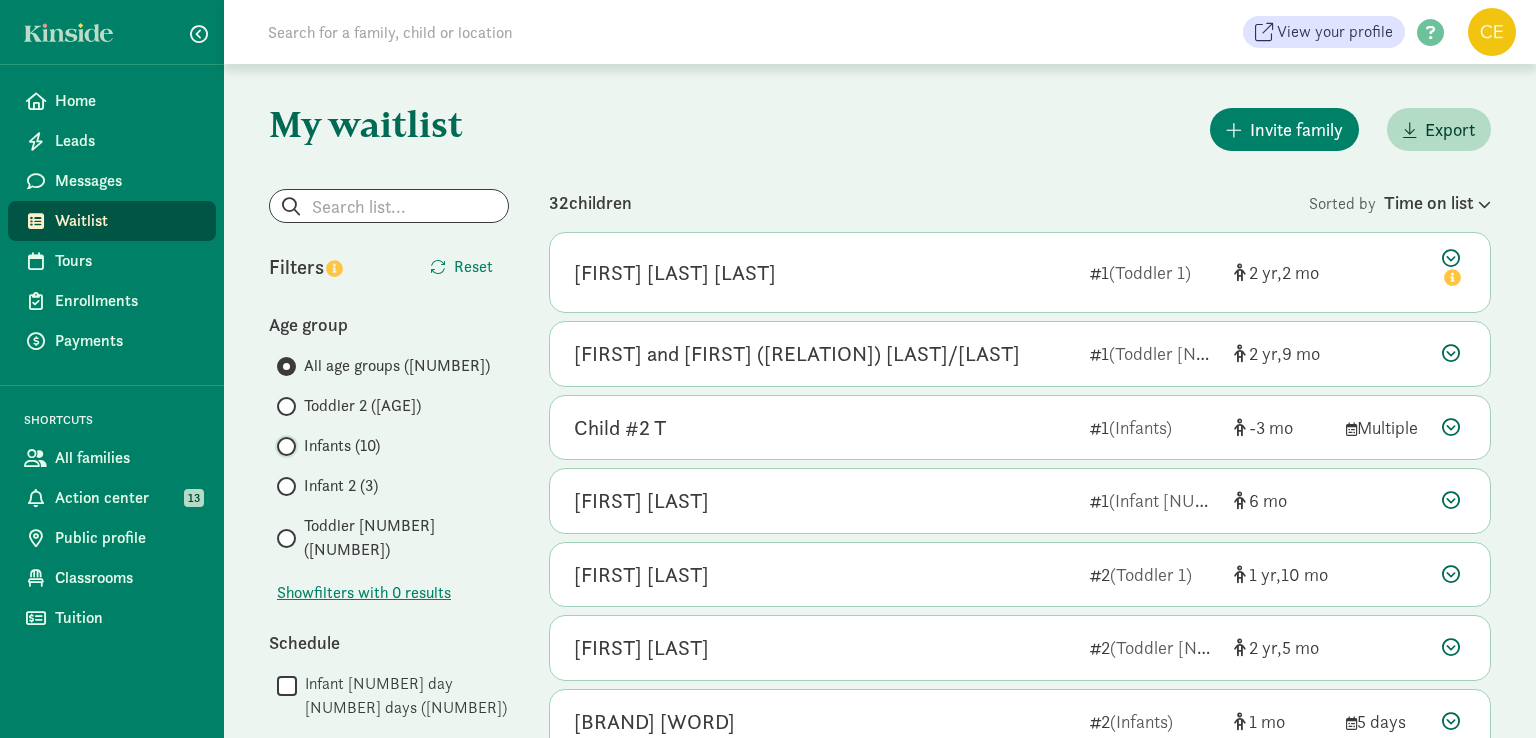 click on "Infants (10)" at bounding box center [283, 446] 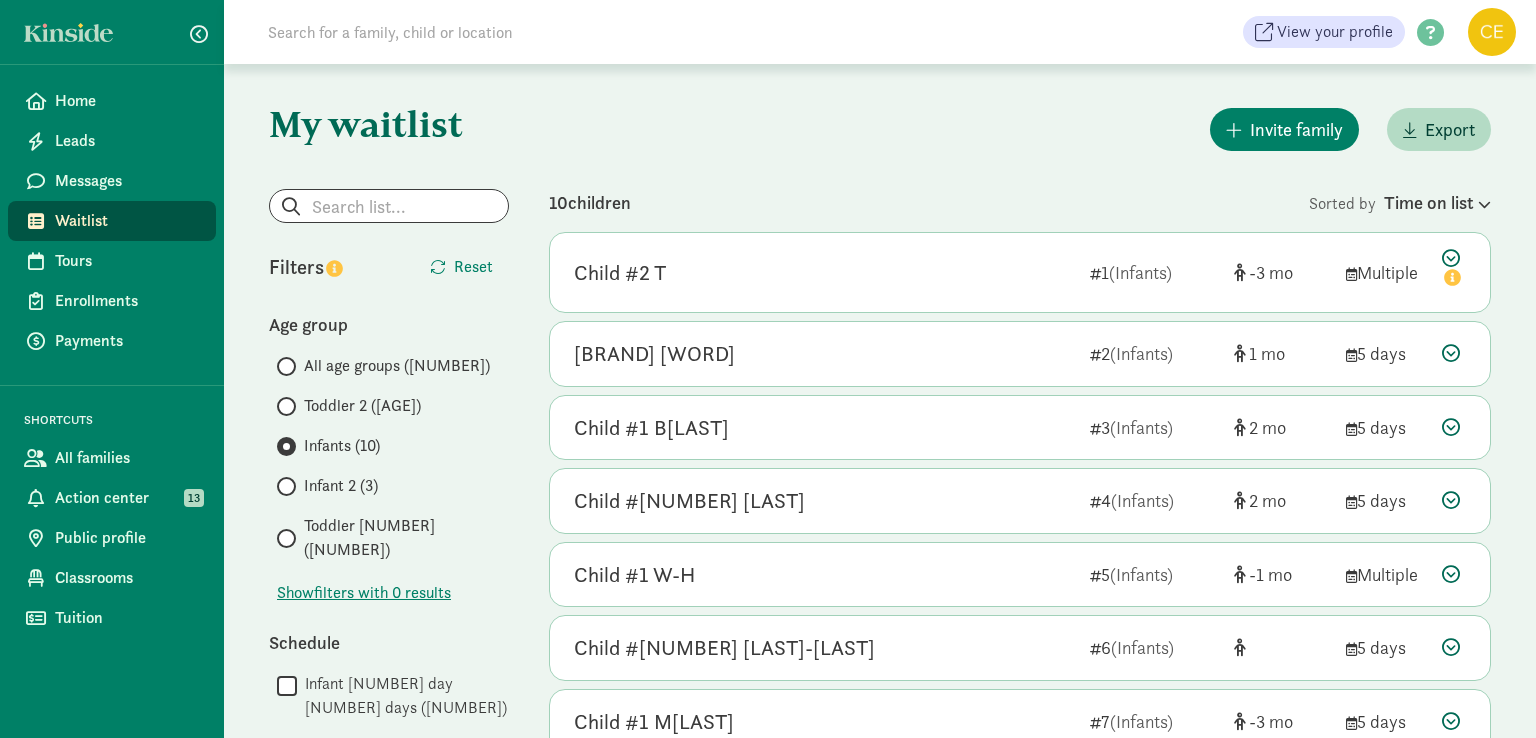 click on "My waitlist
Invite family
Export                   Show filters   Infants        Reset                   Filters     Reset   Age group       All age groups (33)
Toddler 2 (8)
Infants (10)
Infant 2 (3)
Toddler 1 (12)
Show
filters with 0 results
Schedule        Infant 5 day  5 days (10)
   Infant 3 day  3 days (2)
   Infants 2 day 2 days (1)
   Infant 5 day AM Half Day 5 days (2)
   Infant 5 day PM Half Day 5 days (2)
   Infant 3 Day AM Half Day 3 days (1)
   Infant 3 day PM Half Day 3 days (1)
   Infant 2 day AM Half Day 2 days (1)
   Infant 2 day PM Half Day 2 days (1)
   Infant 5 day After Care 5 days (3)
   Infant 3 day After Care 3 days (2)
   Infant 3 day Before Care 3 days (2)
             Show Status" 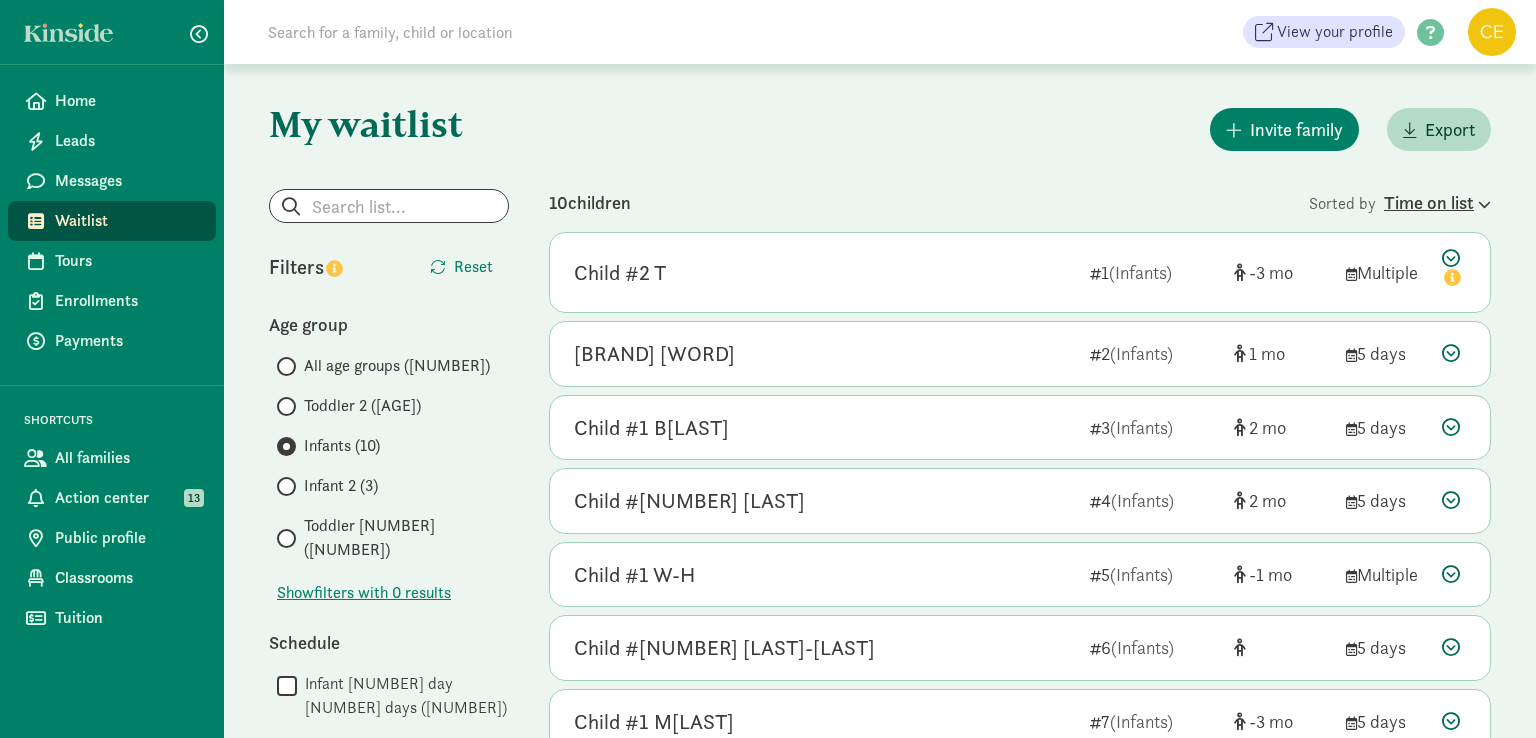click 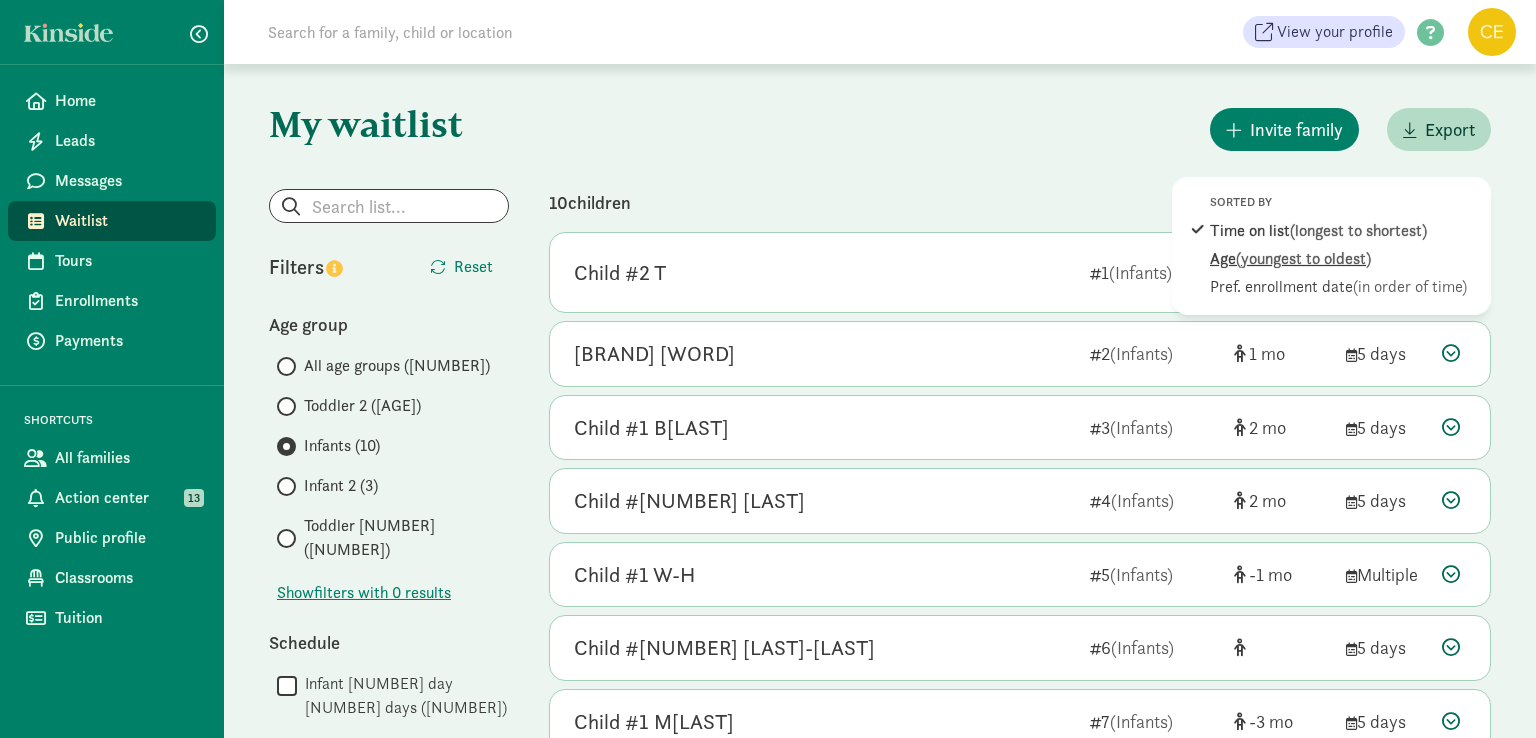 click on "(youngest to oldest)" at bounding box center [1303, 258] 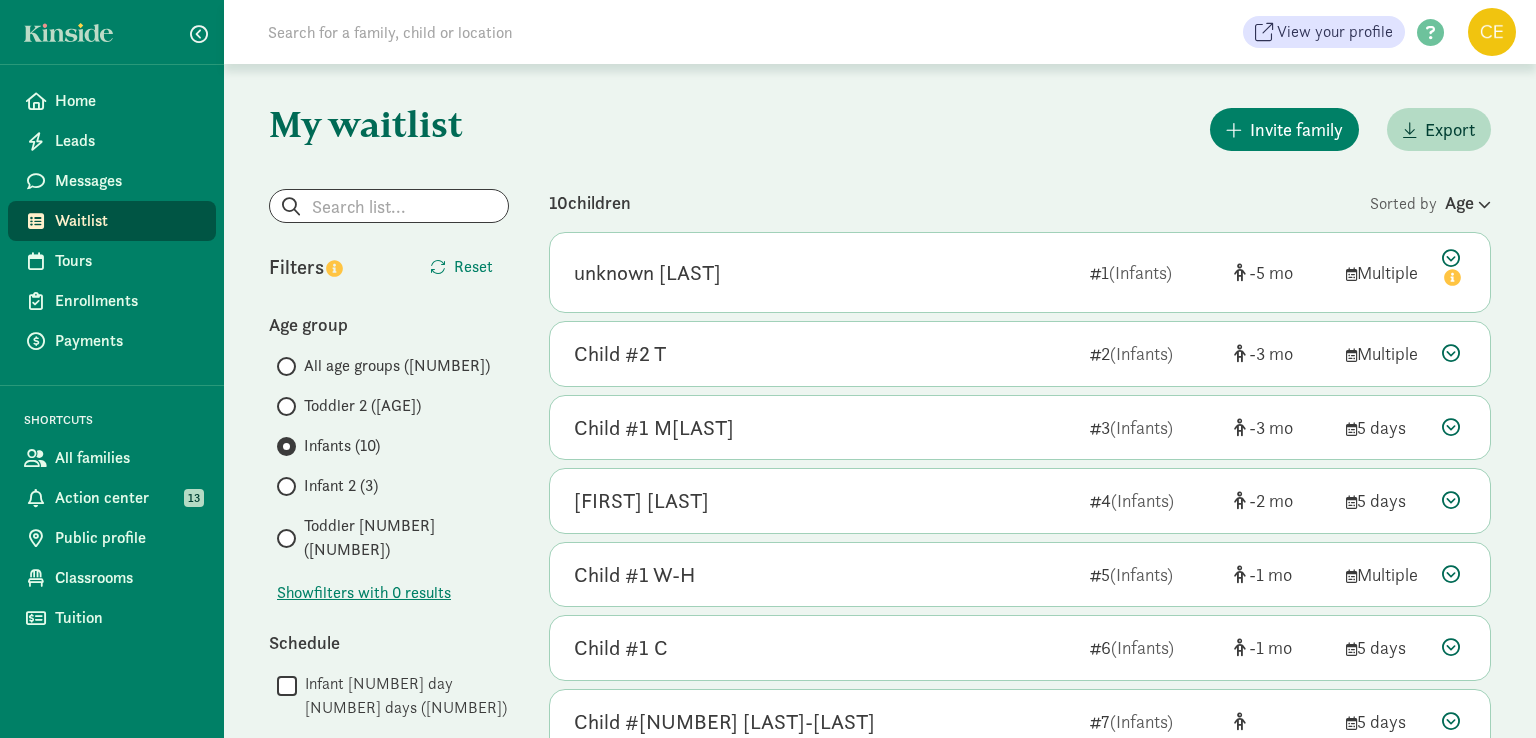 click on "My waitlist
Invite family
Export                   Show filters   Infants        Reset                   Filters     Reset   Age group       All age groups (33)
Toddler 2 (8)
Infants (10)
Infant 2 (3)
Toddler 1 (12)
Show
filters with 0 results
Schedule        Infant 5 day  5 days (10)
   Infant 3 day  3 days (2)
   Infants 2 day 2 days (1)
   Infant 5 day AM Half Day 5 days (2)
   Infant 5 day PM Half Day 5 days (2)
   Infant 3 Day AM Half Day 3 days (1)
   Infant 3 day PM Half Day 3 days (1)
   Infant 2 day AM Half Day 2 days (1)
   Infant 2 day PM Half Day 2 days (1)
   Infant 5 day After Care 5 days (3)
   Infant 3 day After Care 3 days (2)
   Infant 3 day Before Care 3 days (2)
             Show Status" 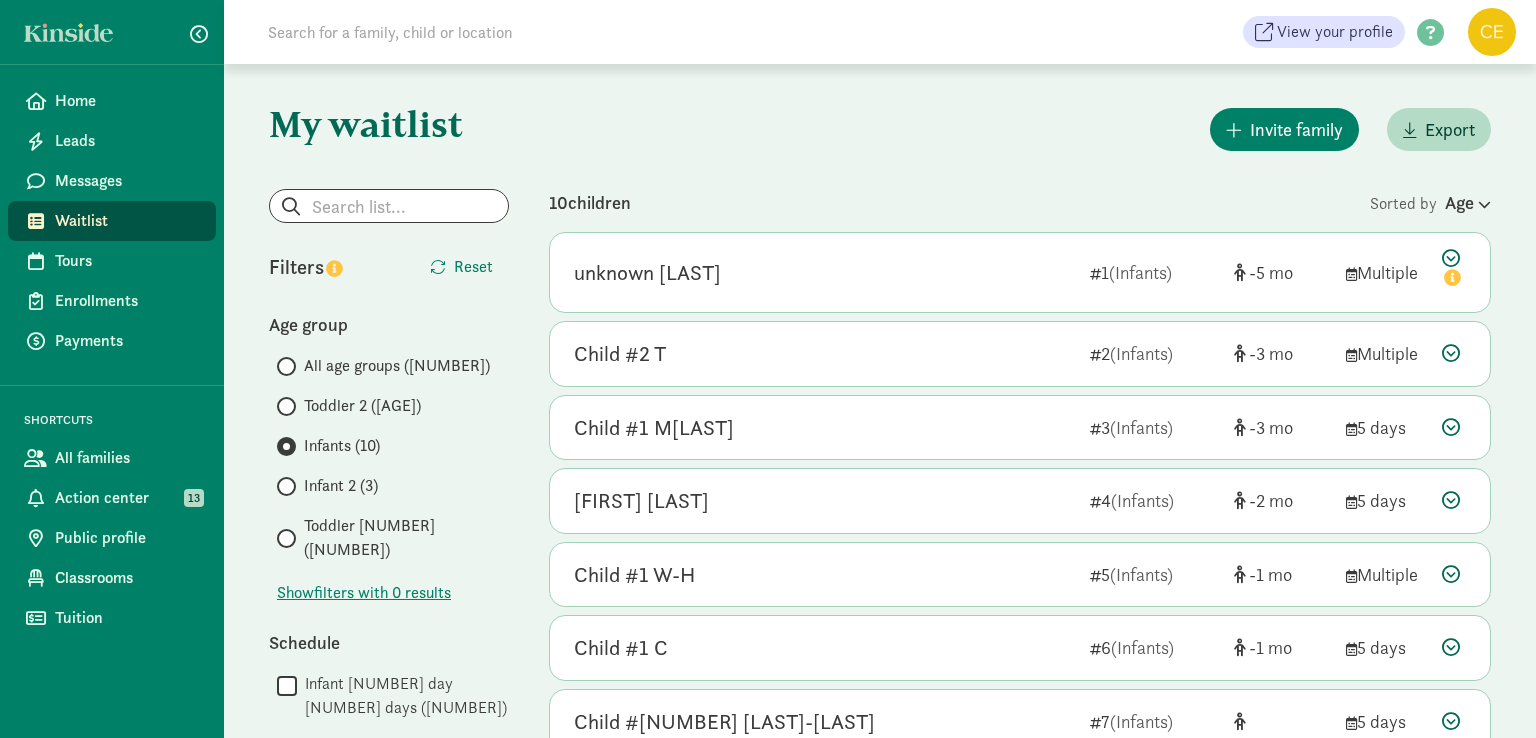 click on "Invite family
Export" at bounding box center (1020, 129) 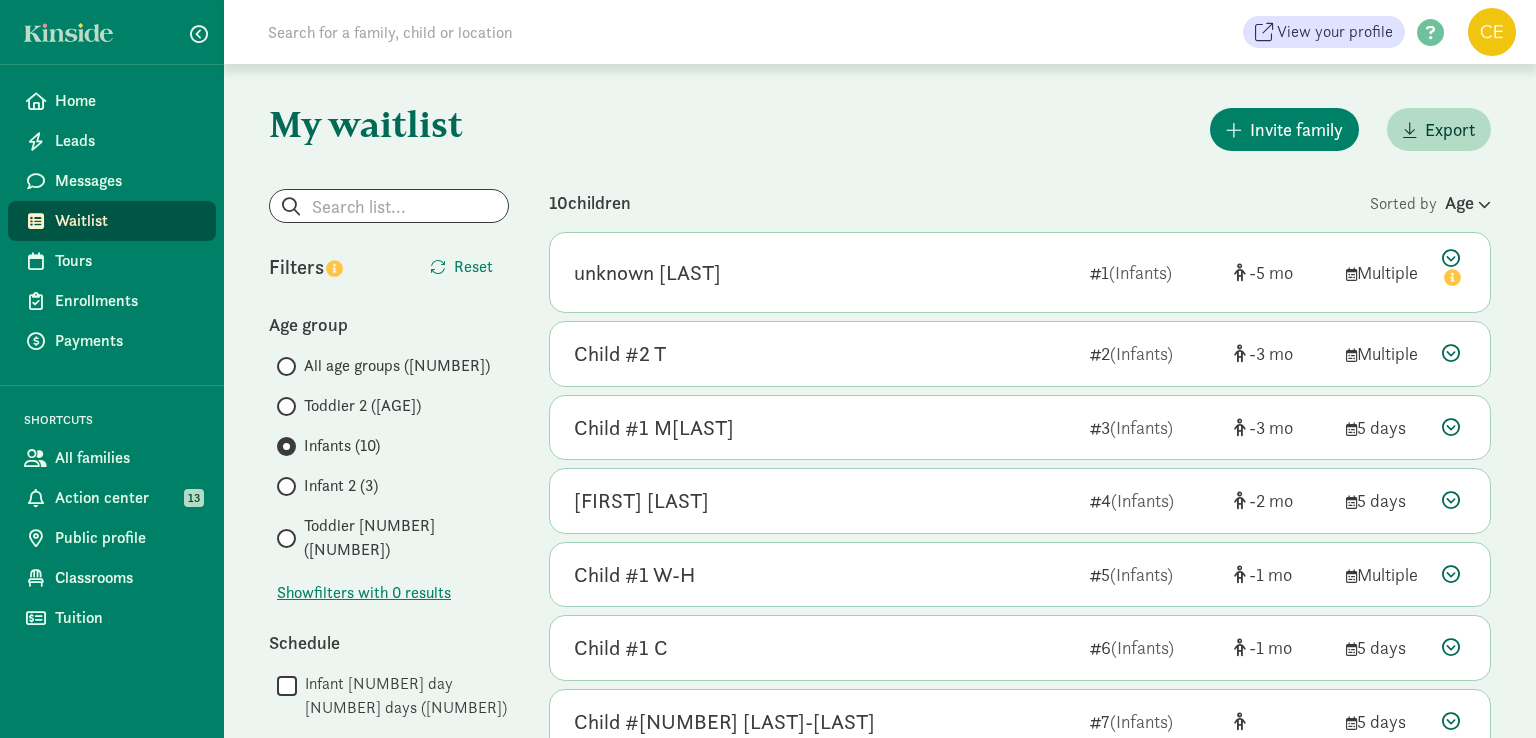 click on "Invite family
Export" at bounding box center [1020, 129] 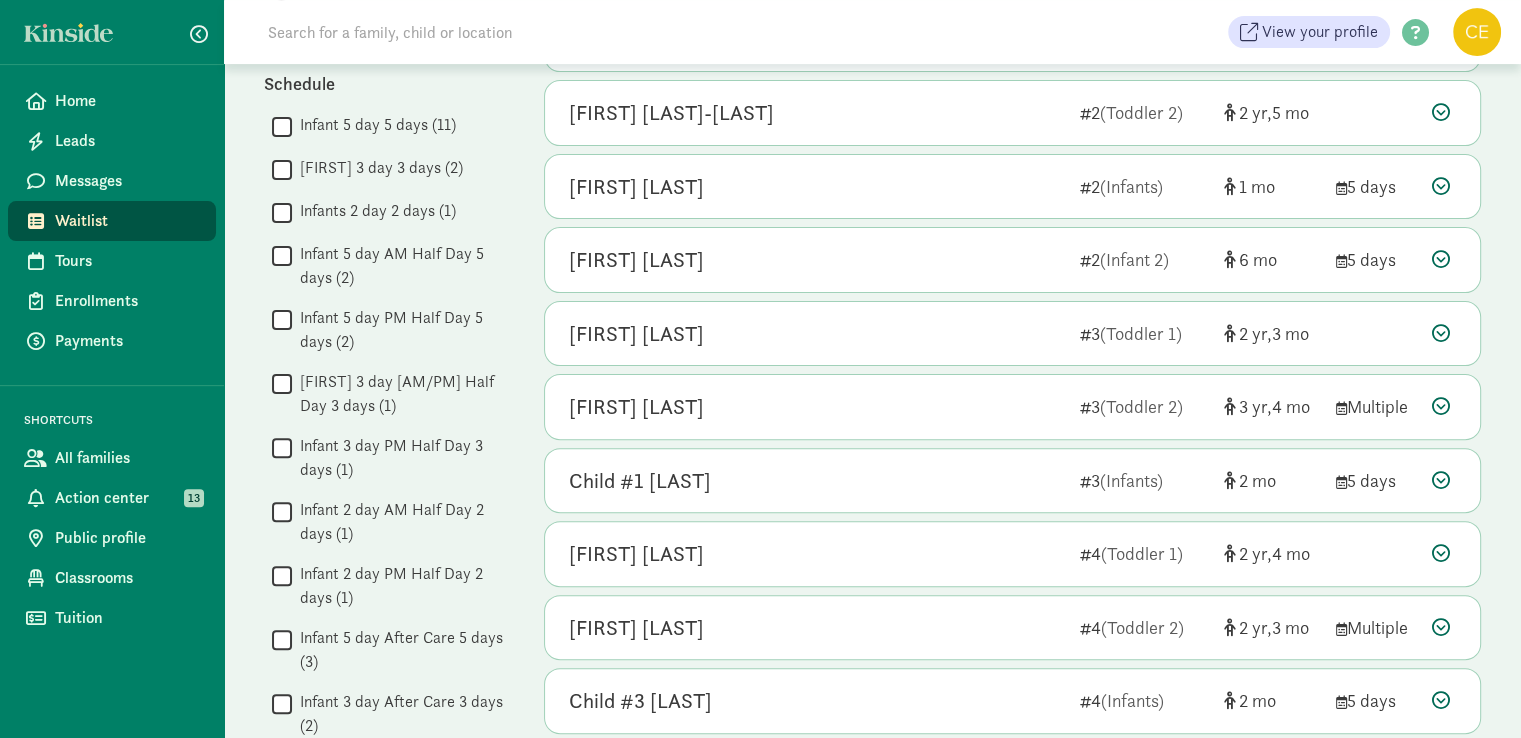 scroll, scrollTop: 529, scrollLeft: 0, axis: vertical 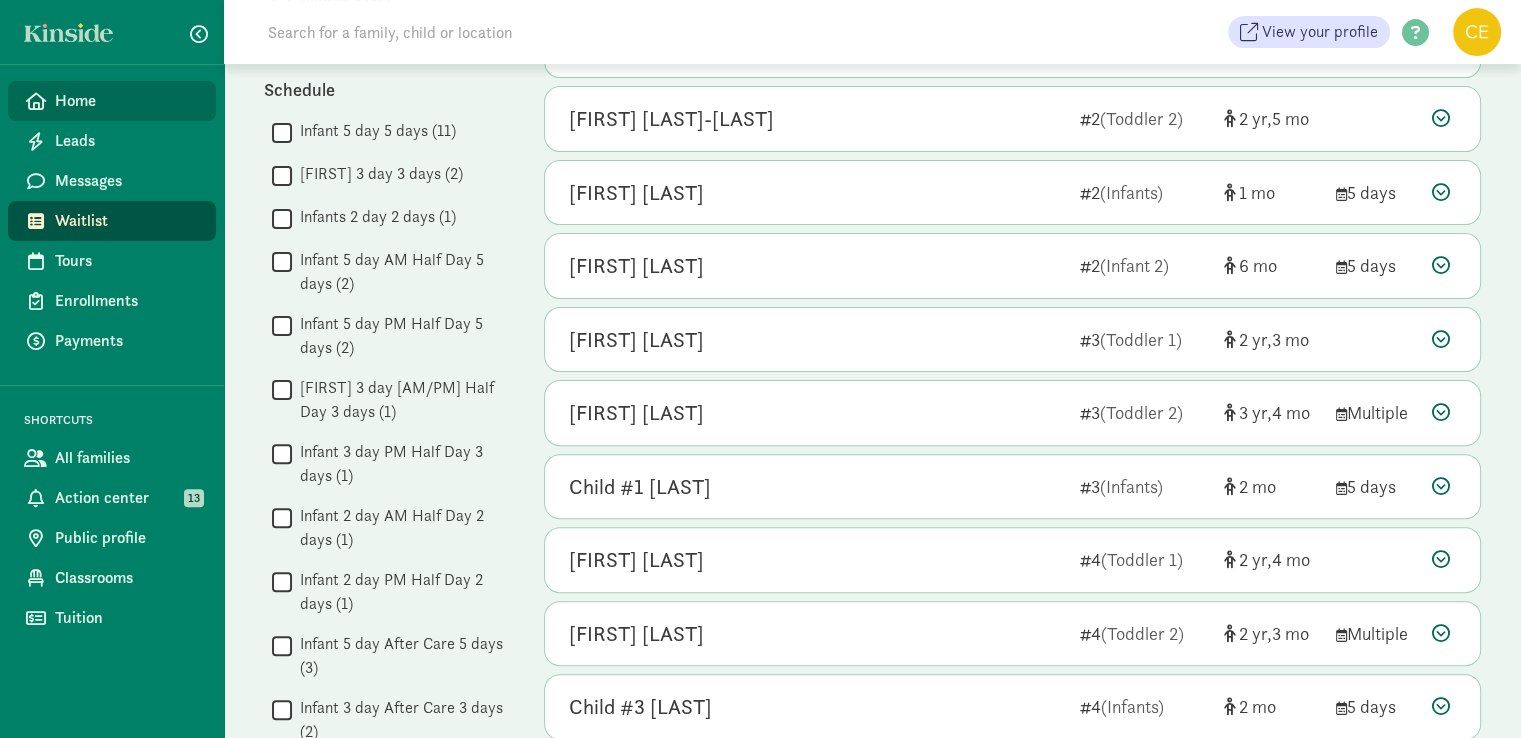 click on "Home" at bounding box center [127, 101] 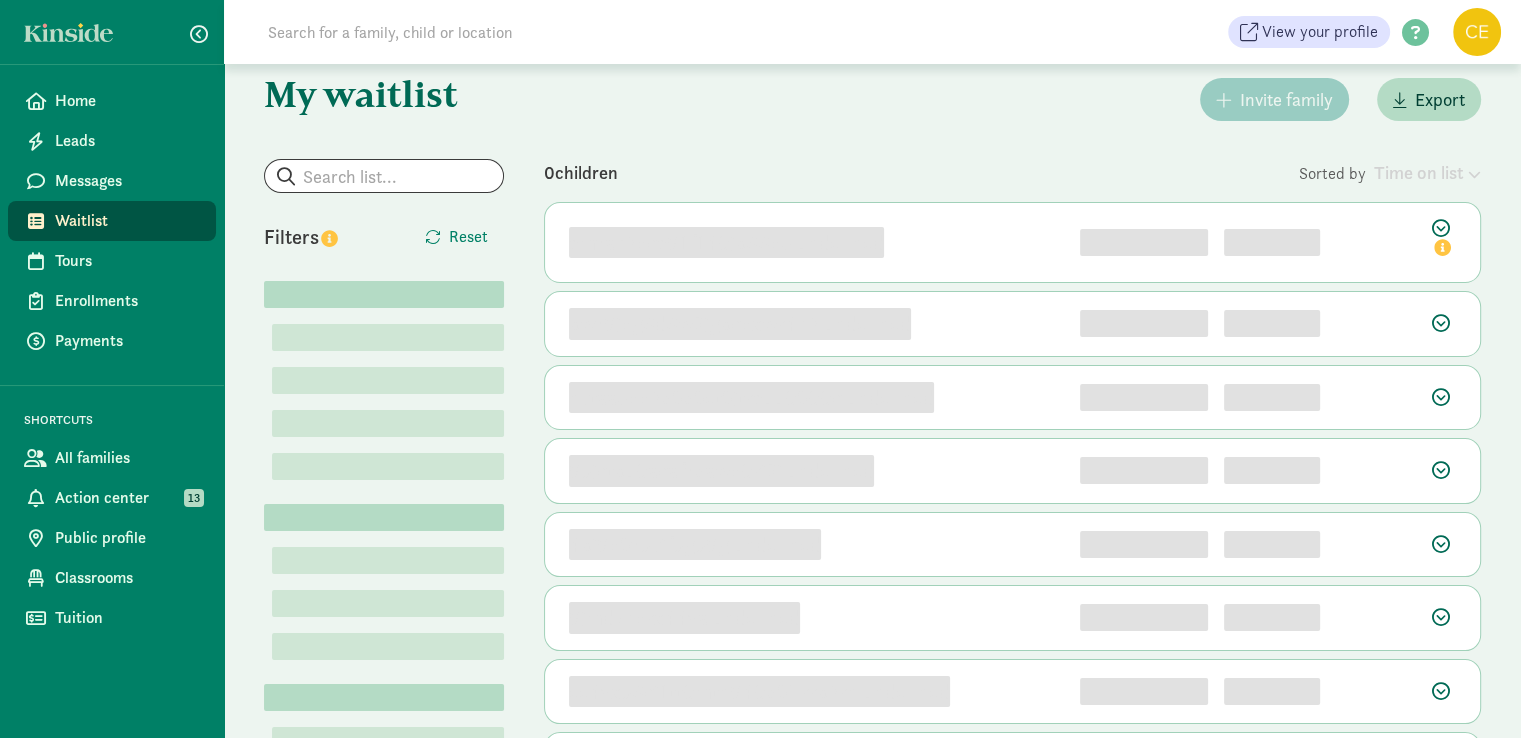 scroll, scrollTop: 0, scrollLeft: 0, axis: both 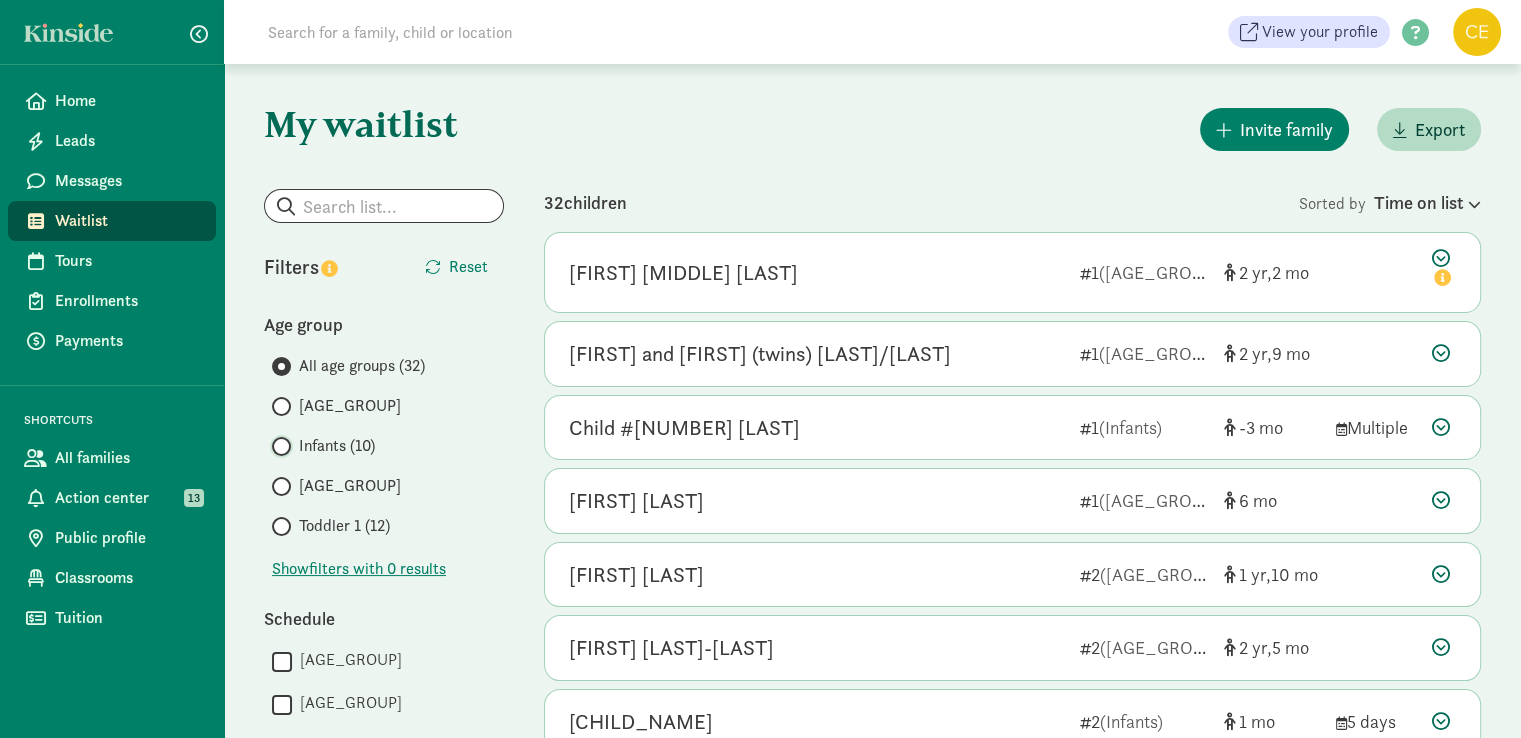 click on "Infants (10)" at bounding box center [278, 446] 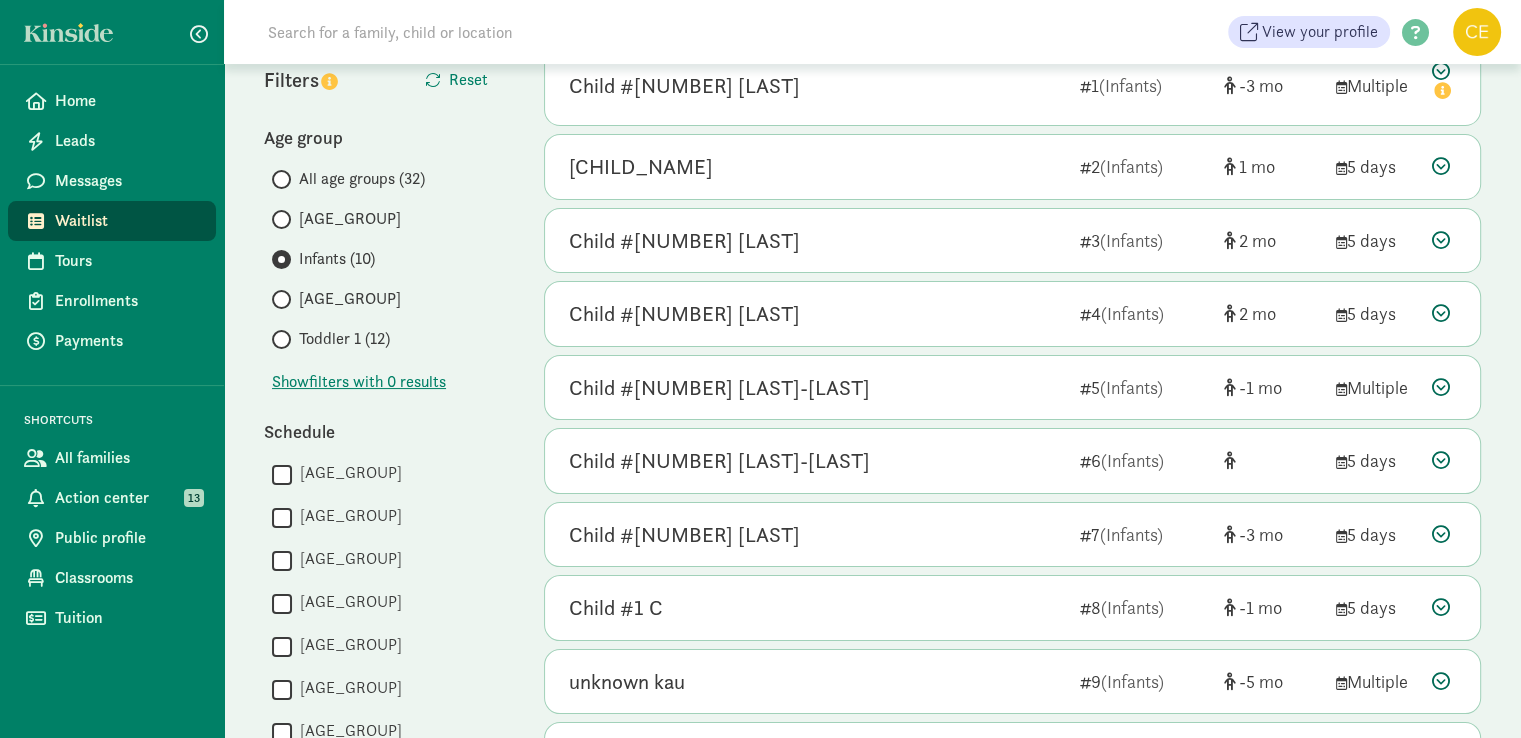 scroll, scrollTop: 253, scrollLeft: 0, axis: vertical 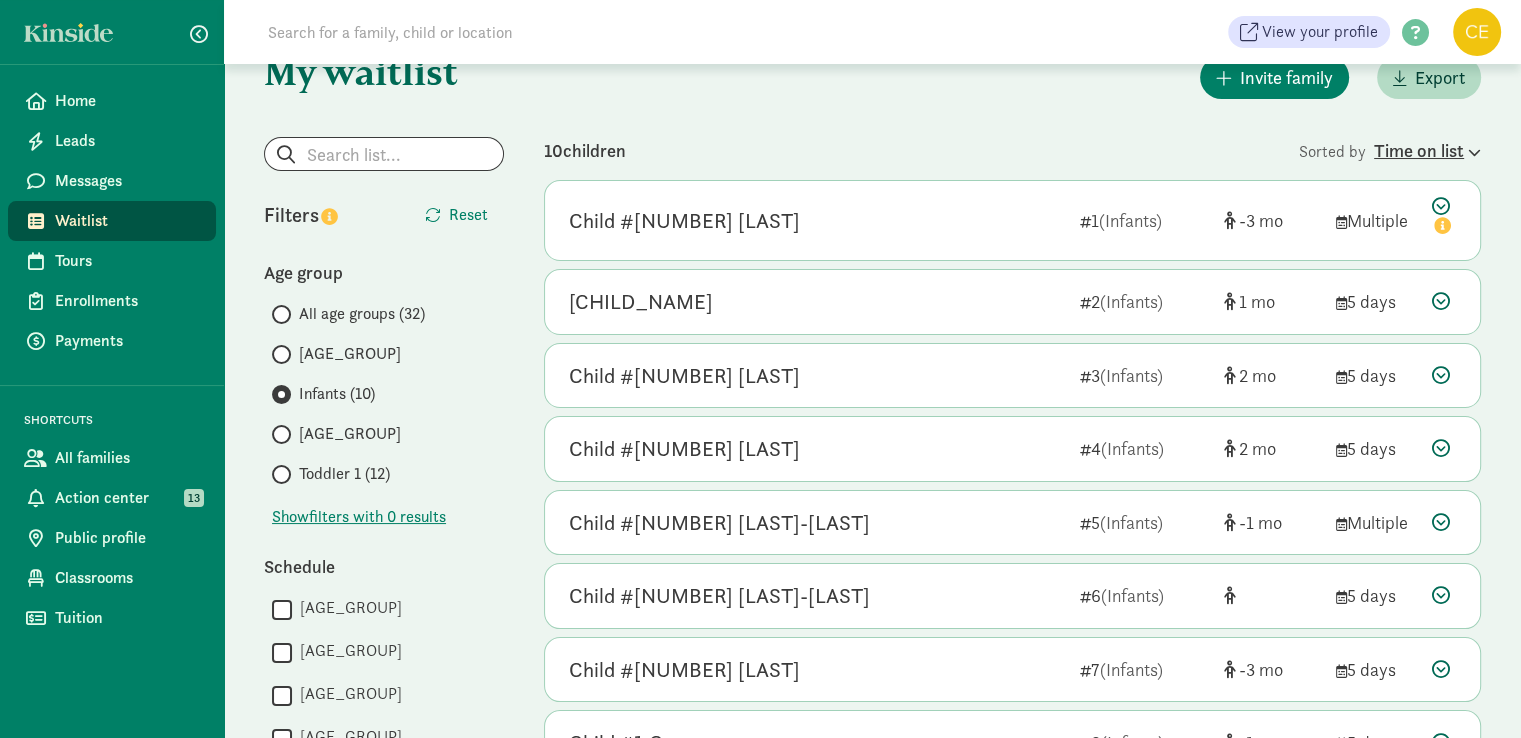 click on "Time on list" at bounding box center (1427, 150) 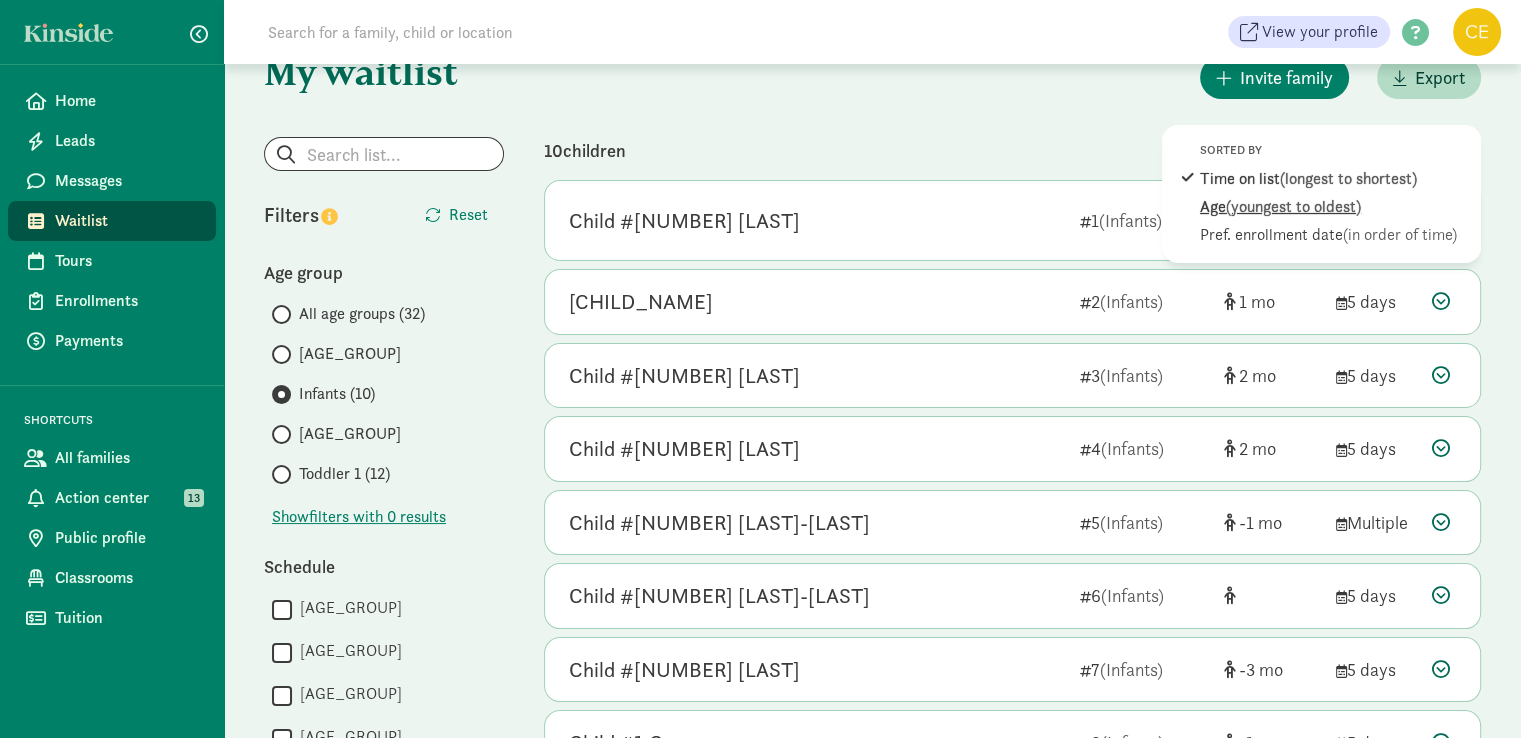 click on "(youngest to oldest)" at bounding box center [1293, 206] 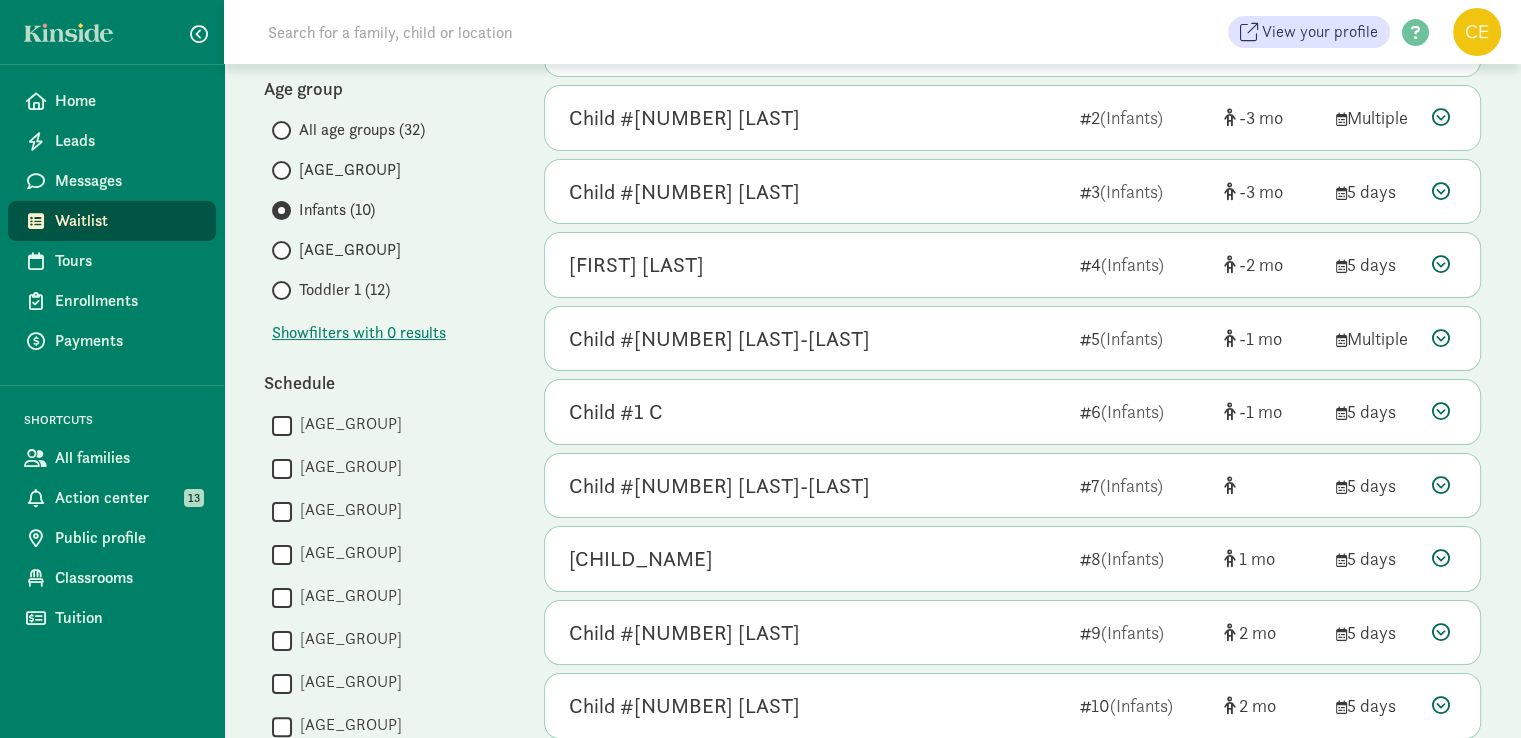 scroll, scrollTop: 240, scrollLeft: 0, axis: vertical 